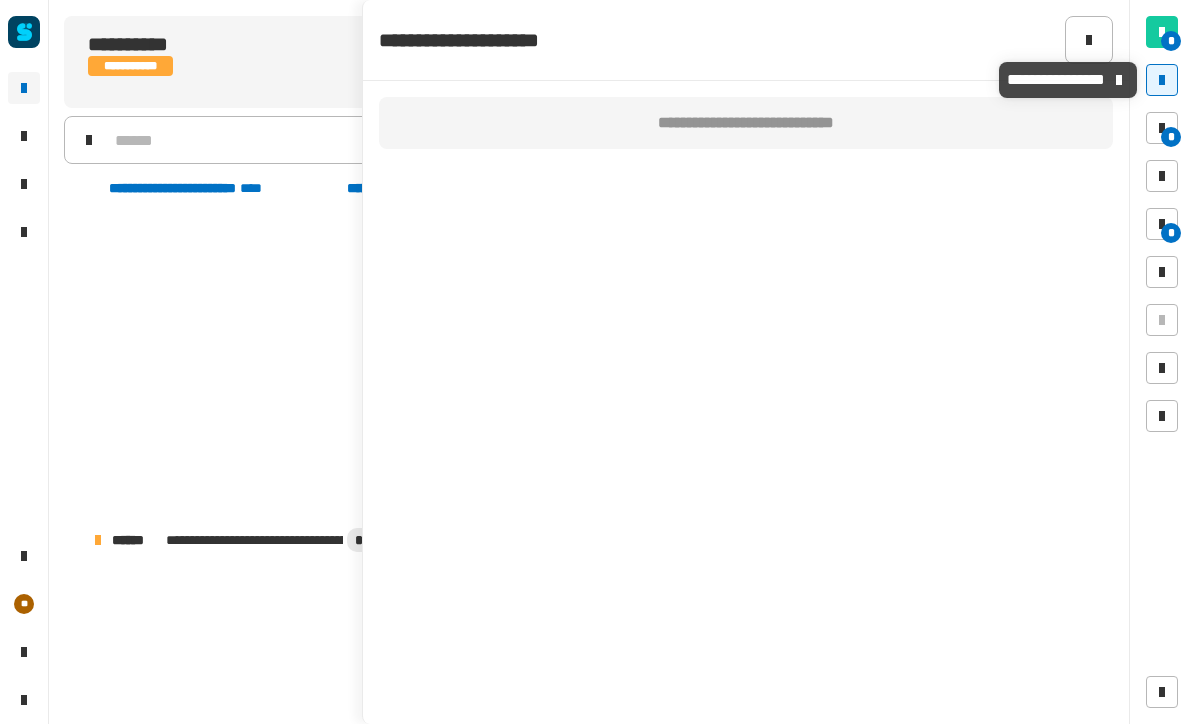 scroll, scrollTop: 1, scrollLeft: 0, axis: vertical 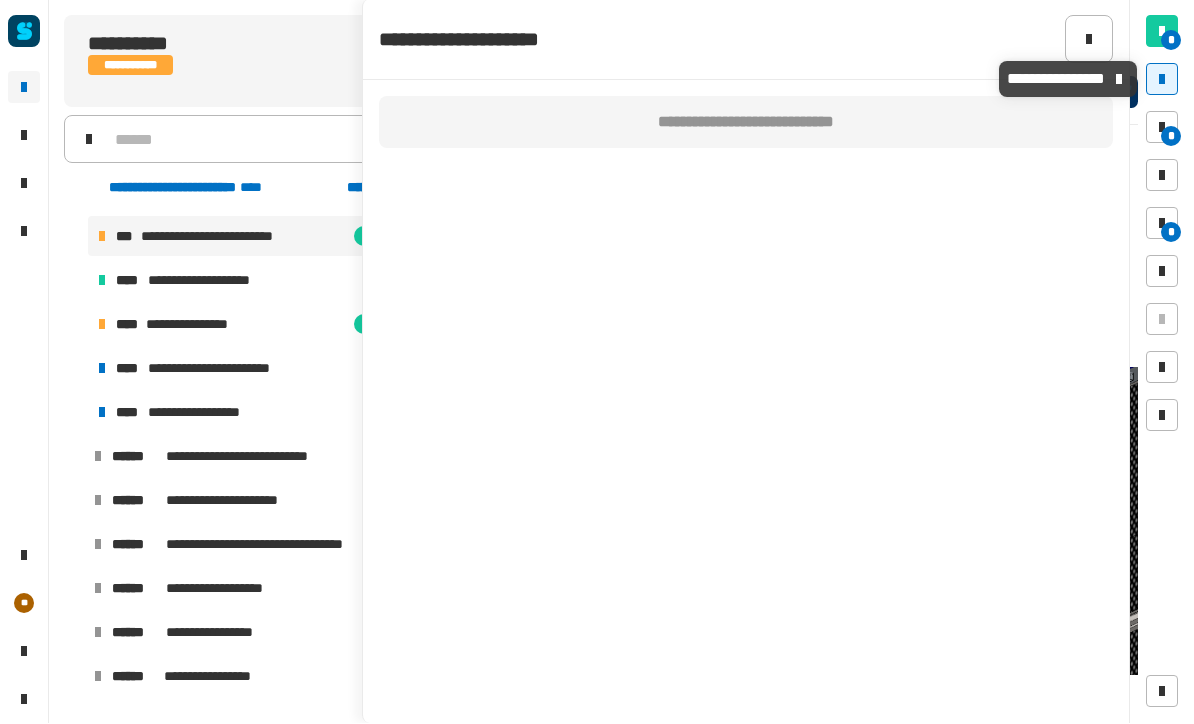 click at bounding box center [1162, 80] 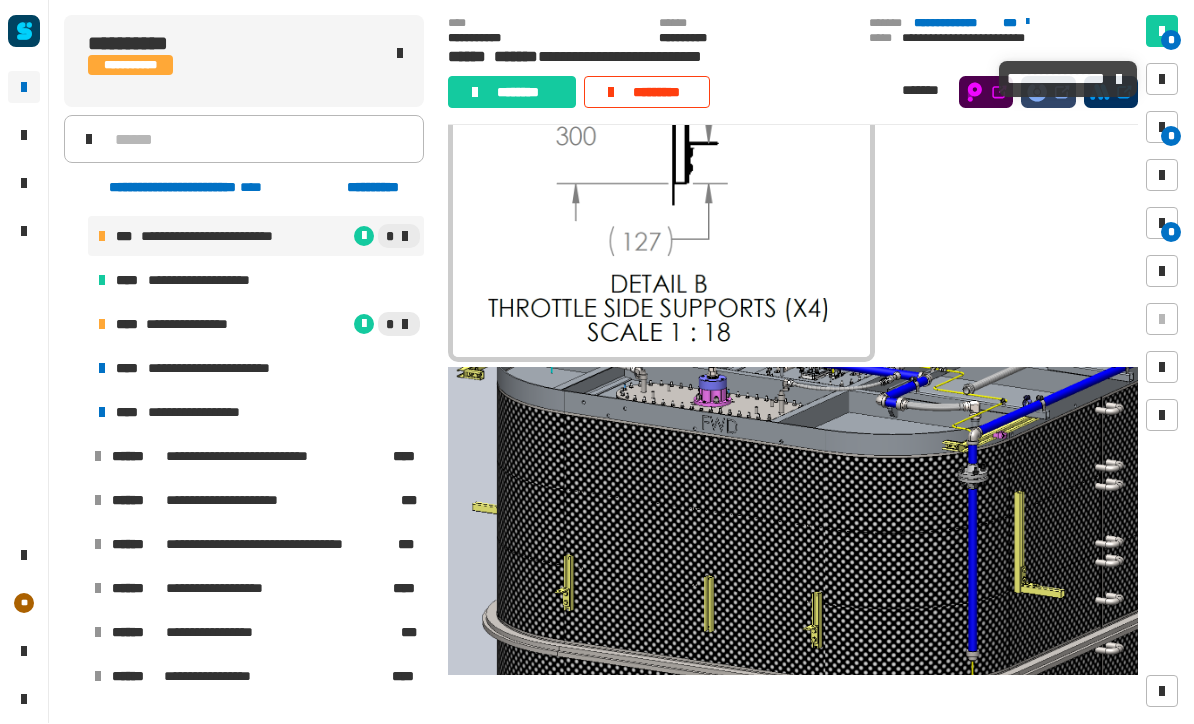 click at bounding box center (1162, 128) 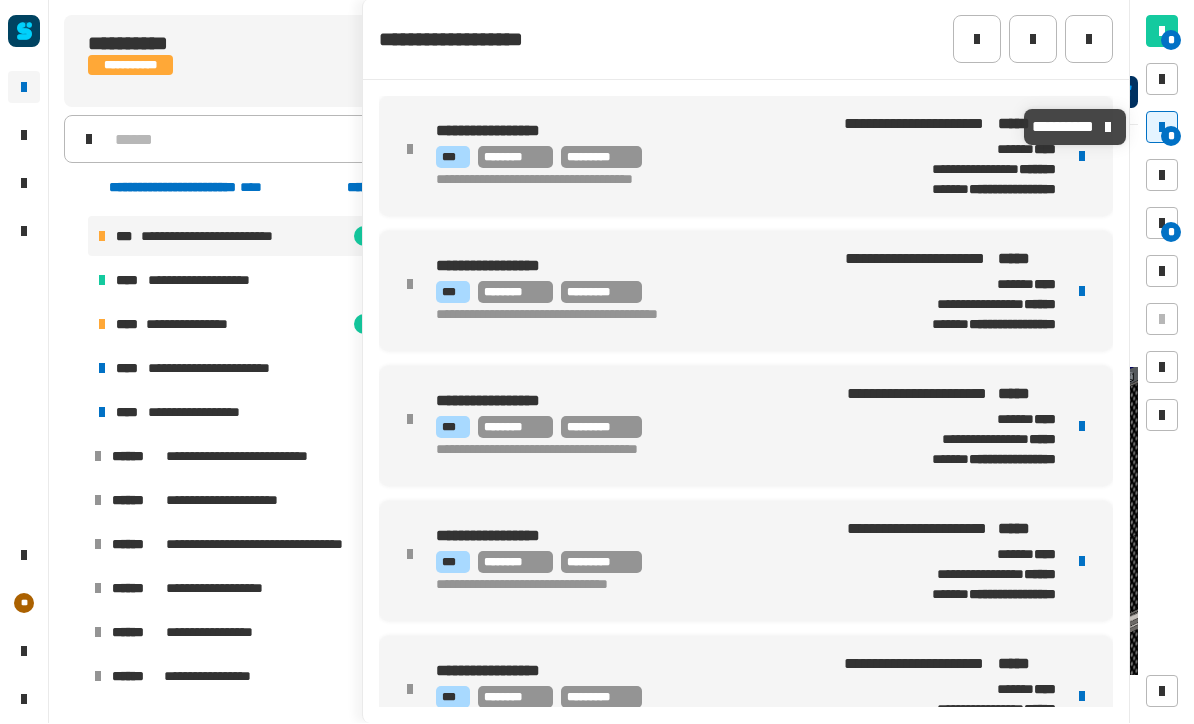 click on "*" at bounding box center (1162, 128) 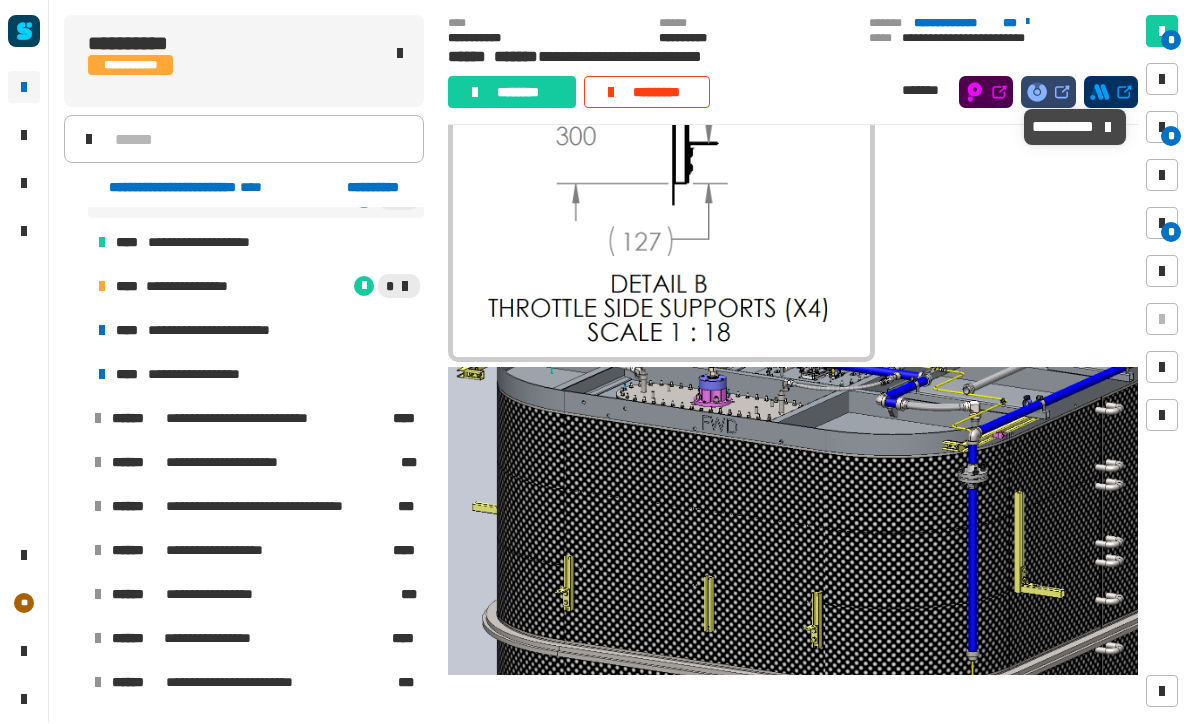 scroll, scrollTop: 738, scrollLeft: 0, axis: vertical 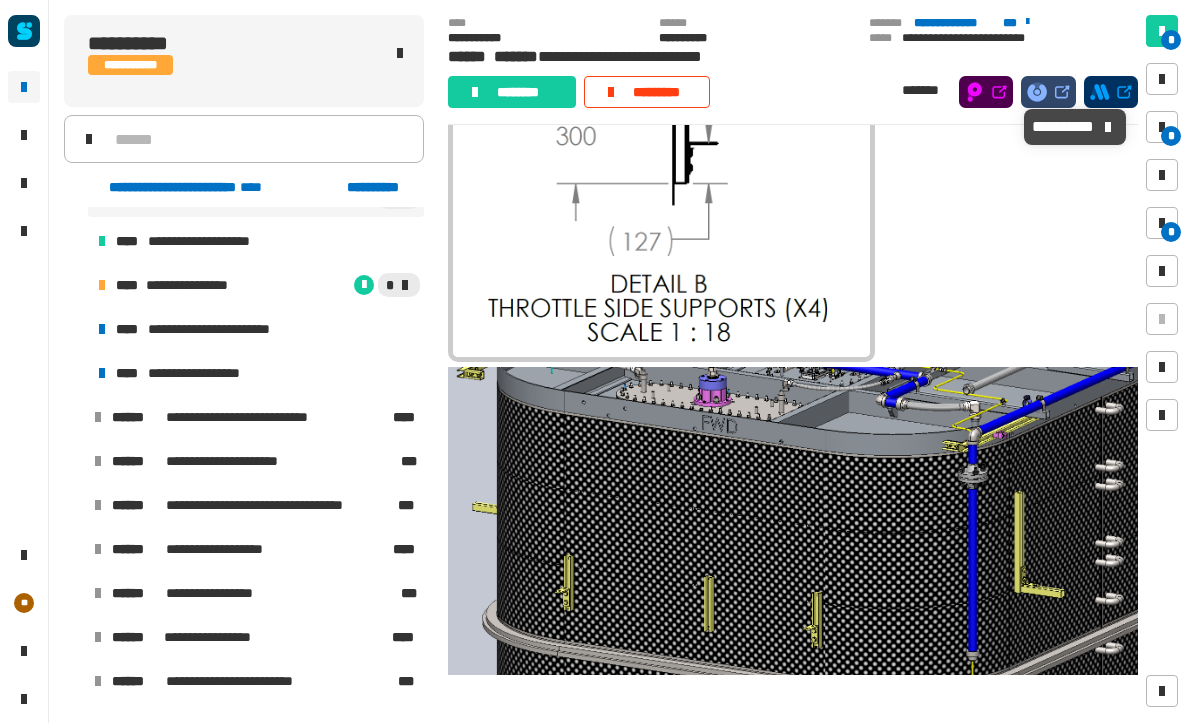 click on "**********" at bounding box center (256, 330) 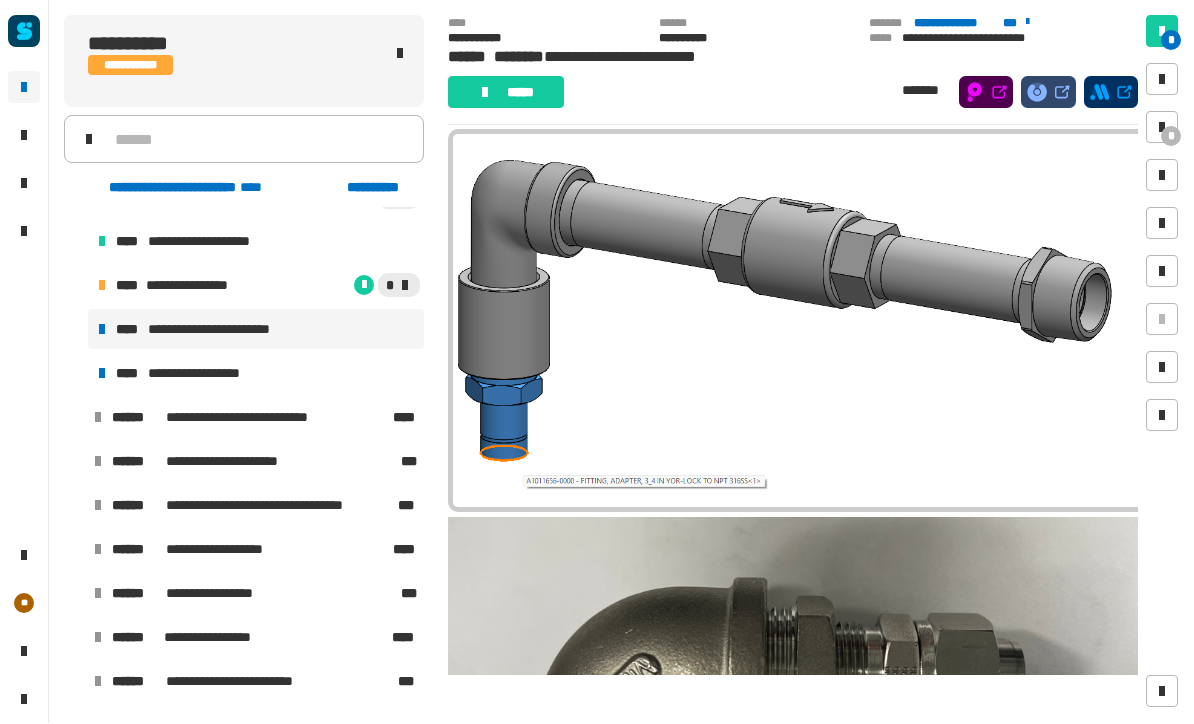 scroll, scrollTop: 2481, scrollLeft: 0, axis: vertical 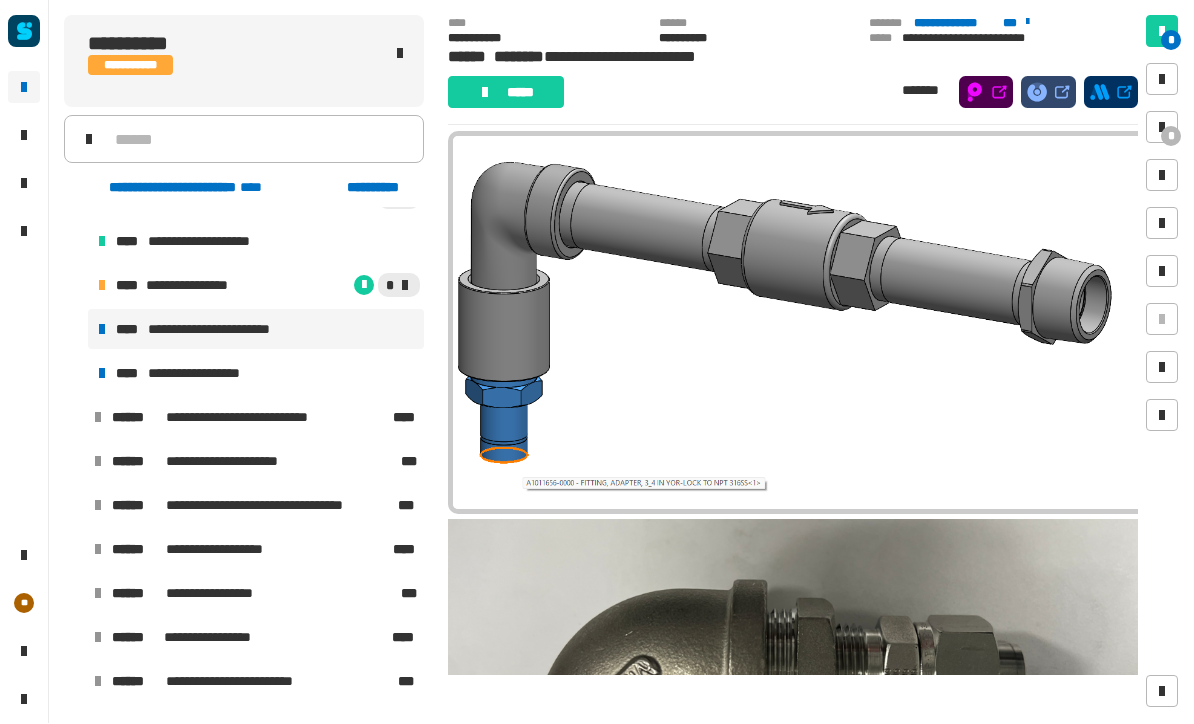 click 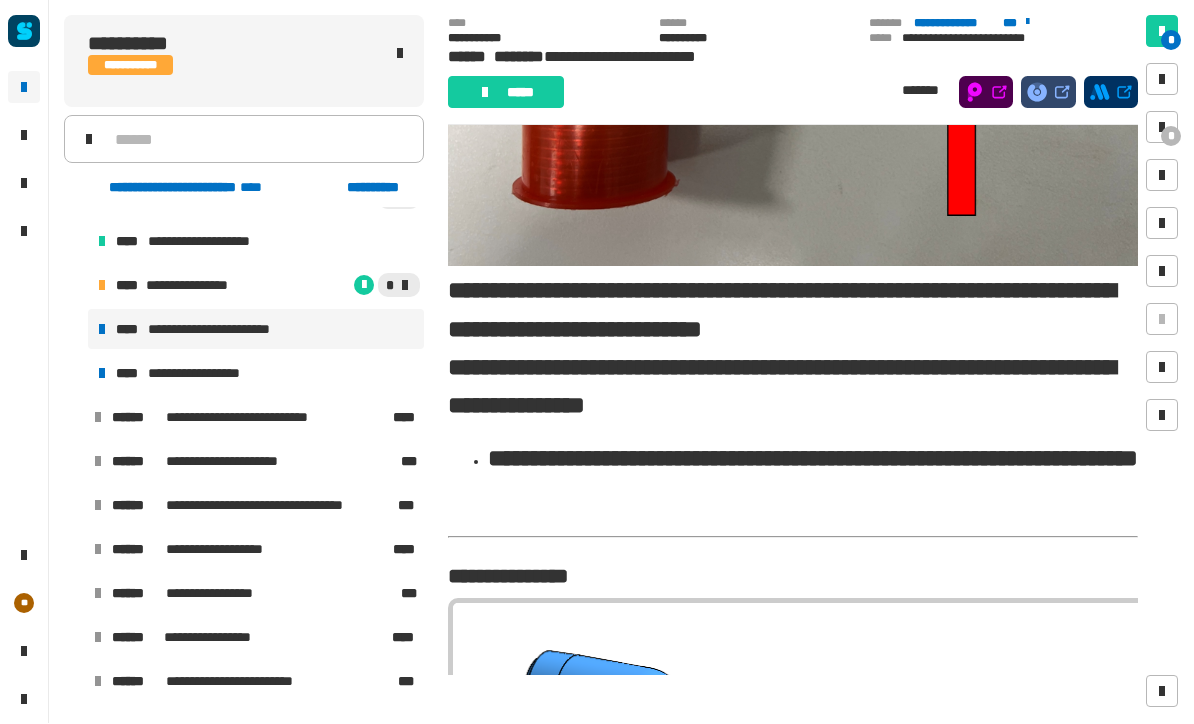 click on "**********" 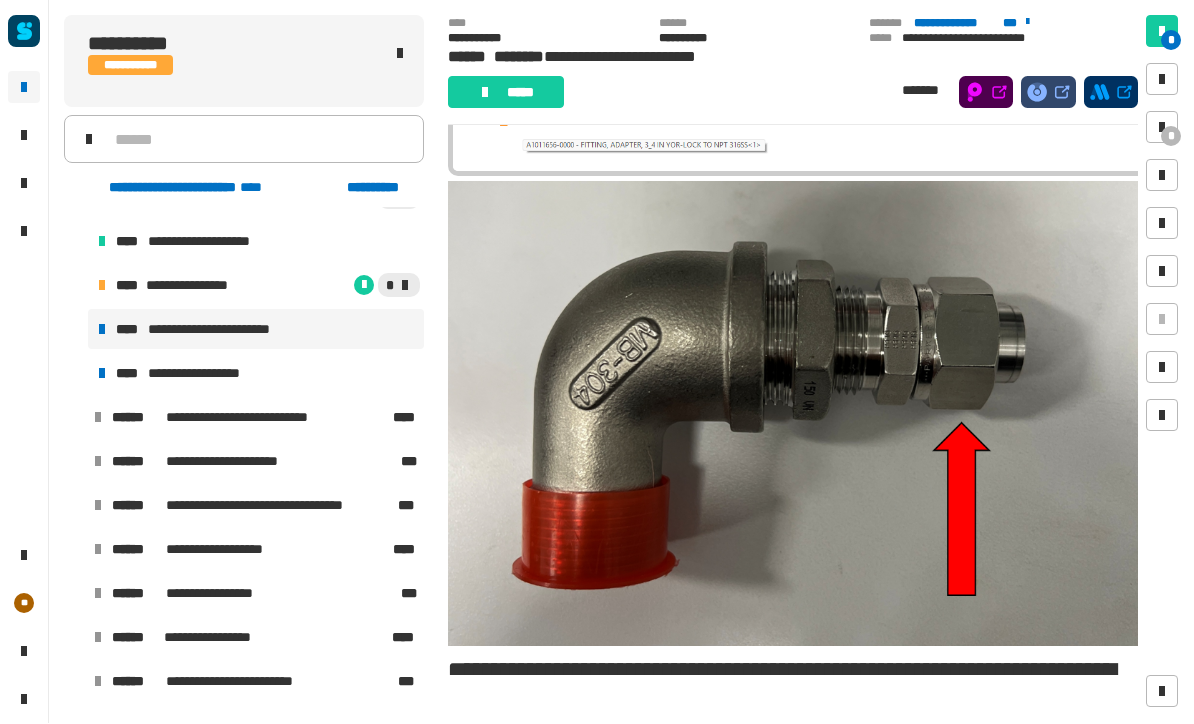 scroll, scrollTop: 2817, scrollLeft: 0, axis: vertical 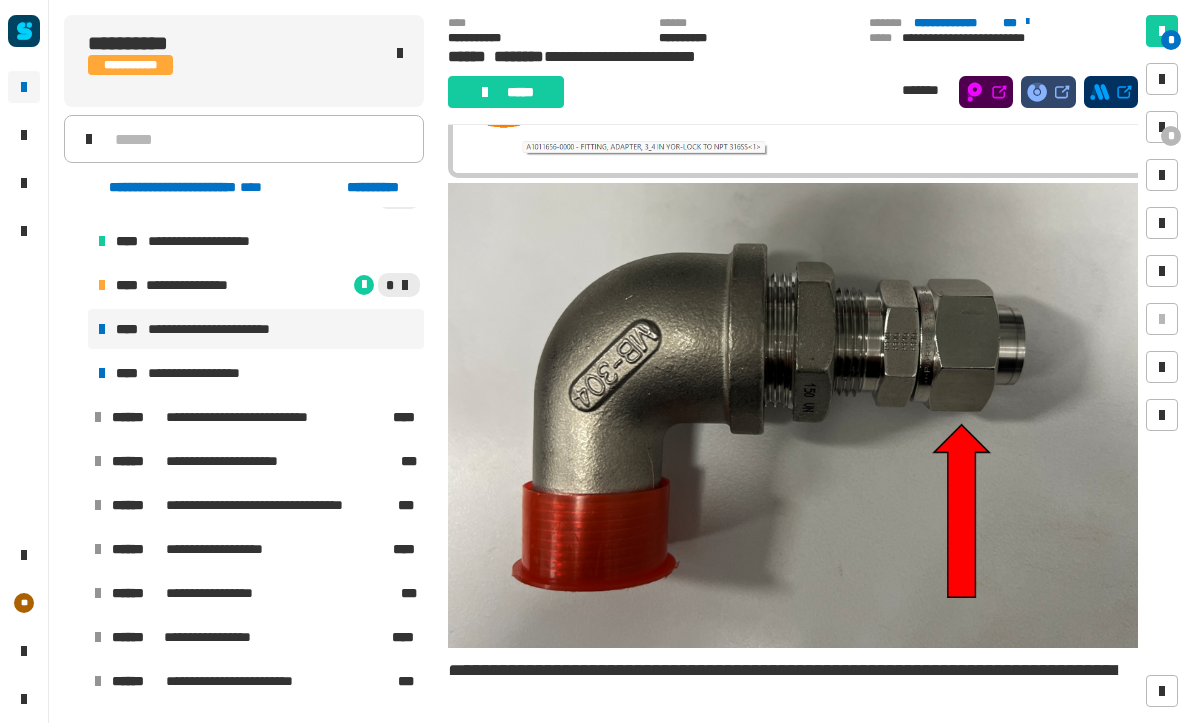 click on "**********" 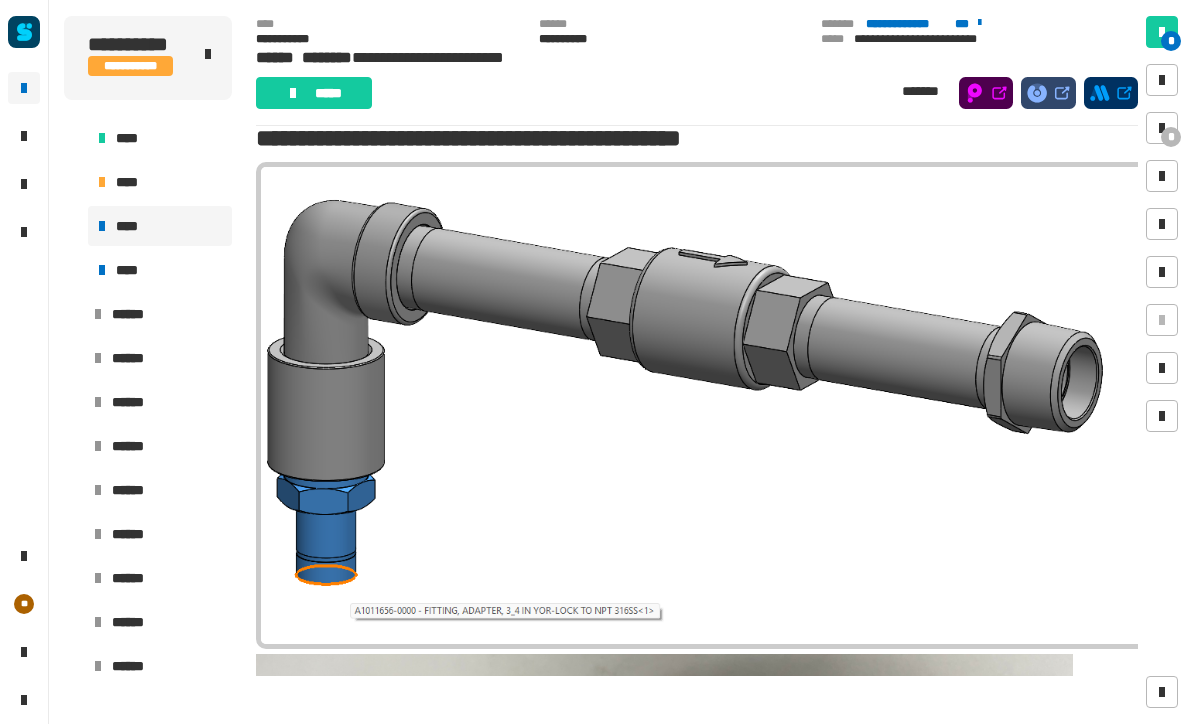 click 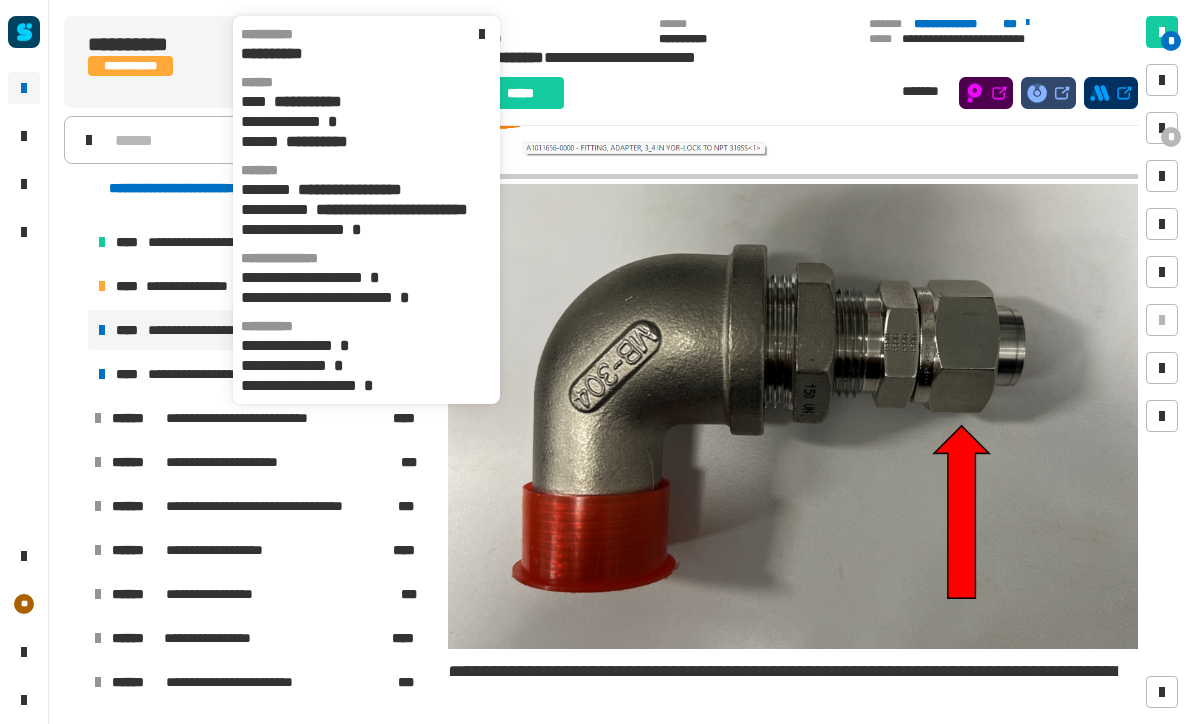 click 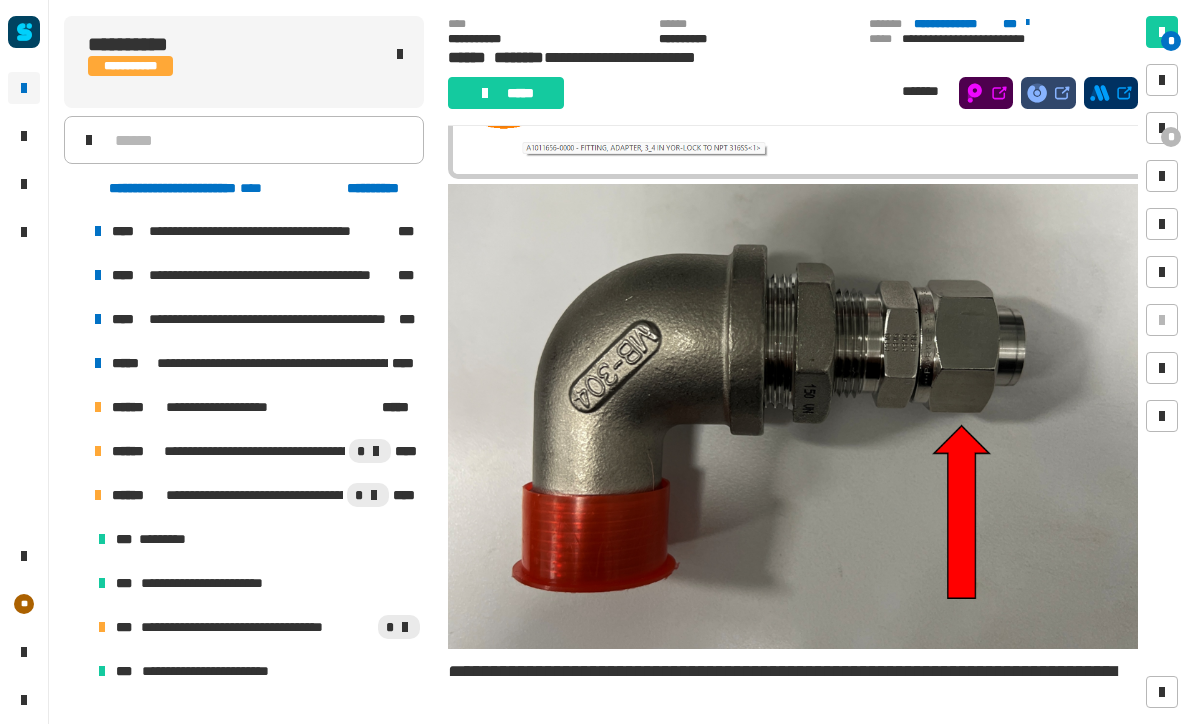 scroll, scrollTop: 39, scrollLeft: 0, axis: vertical 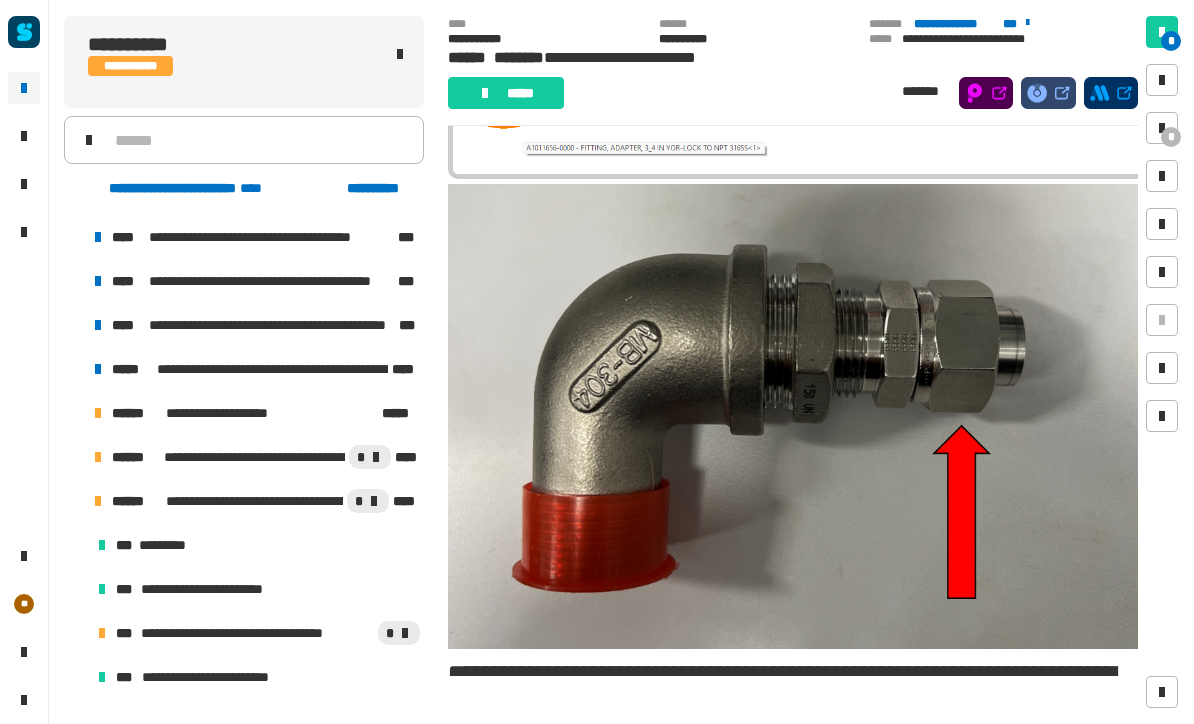 click on "**********" at bounding box center (254, 633) 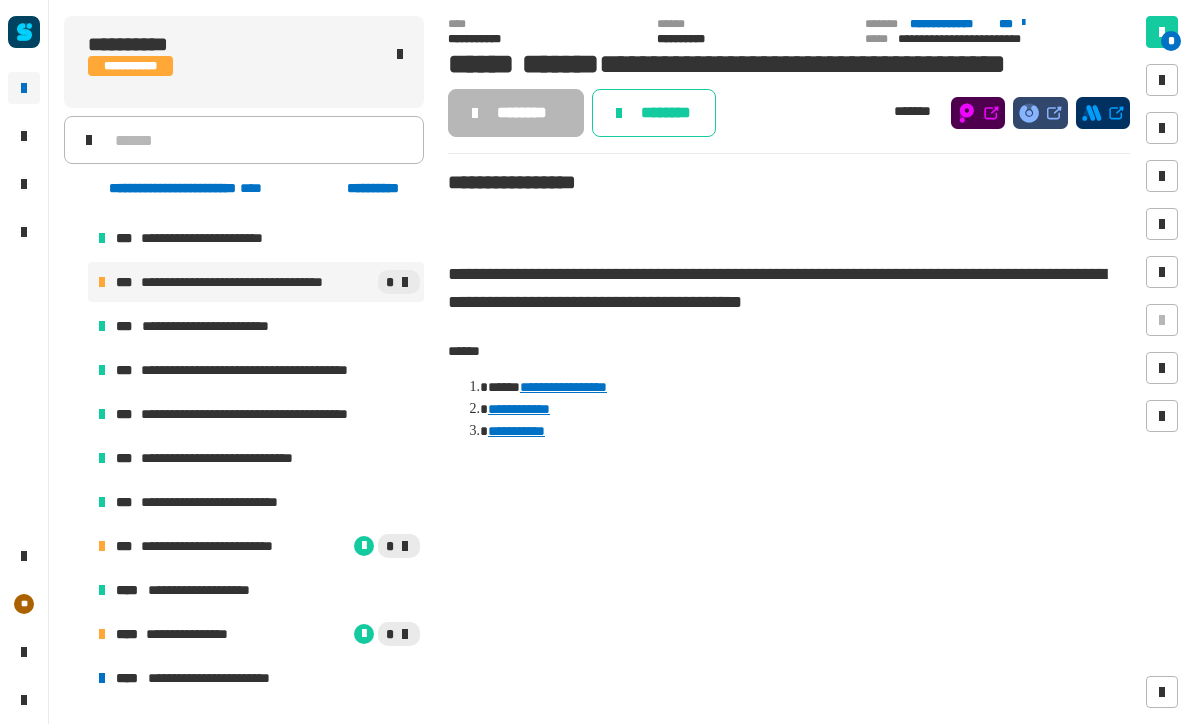 scroll, scrollTop: 391, scrollLeft: 0, axis: vertical 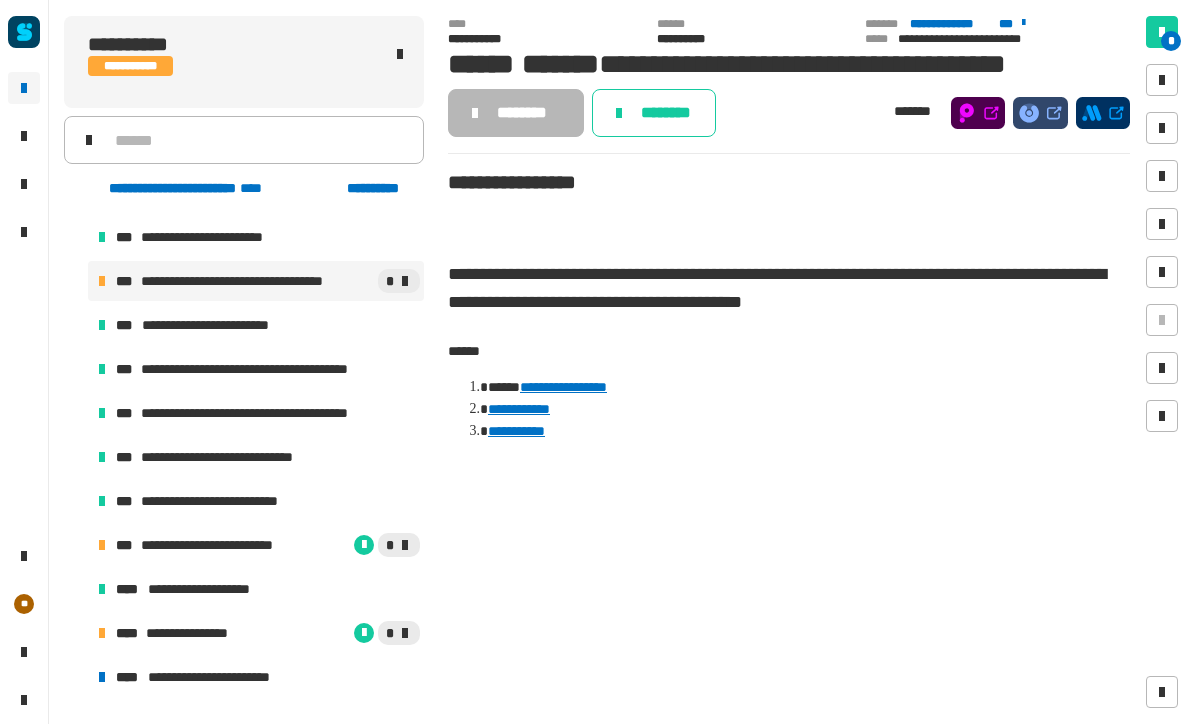 click on "**********" at bounding box center (230, 545) 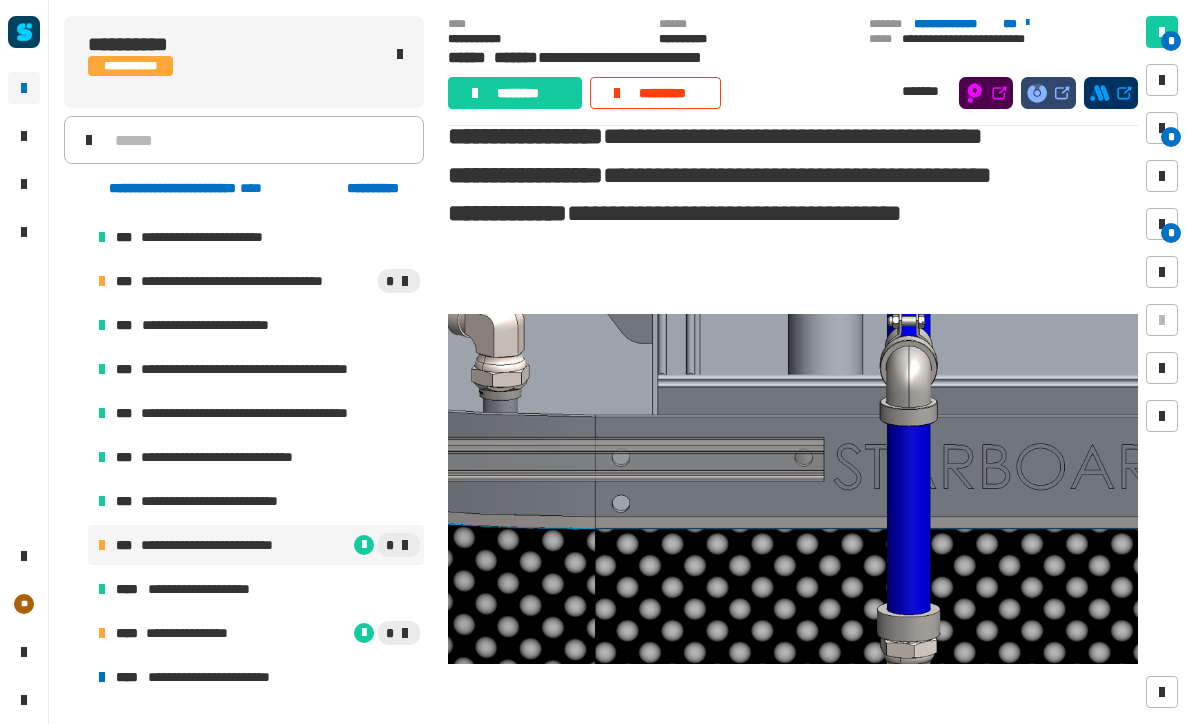 scroll, scrollTop: 227, scrollLeft: 0, axis: vertical 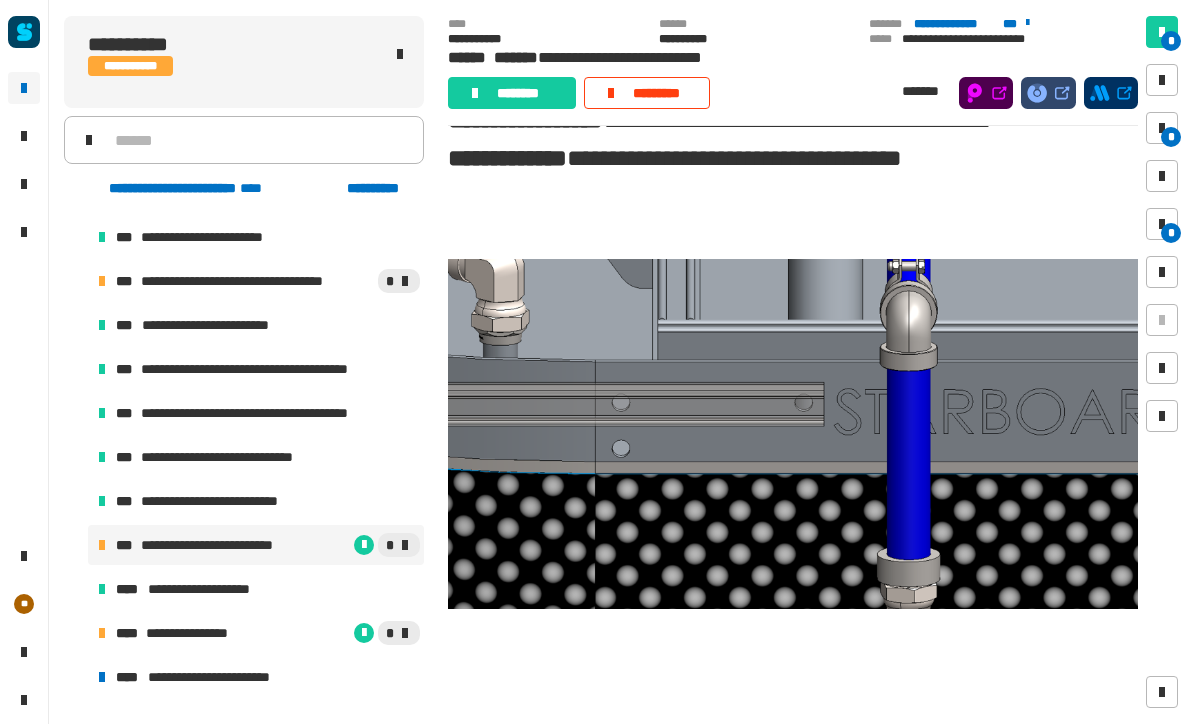 click at bounding box center (793, 434) 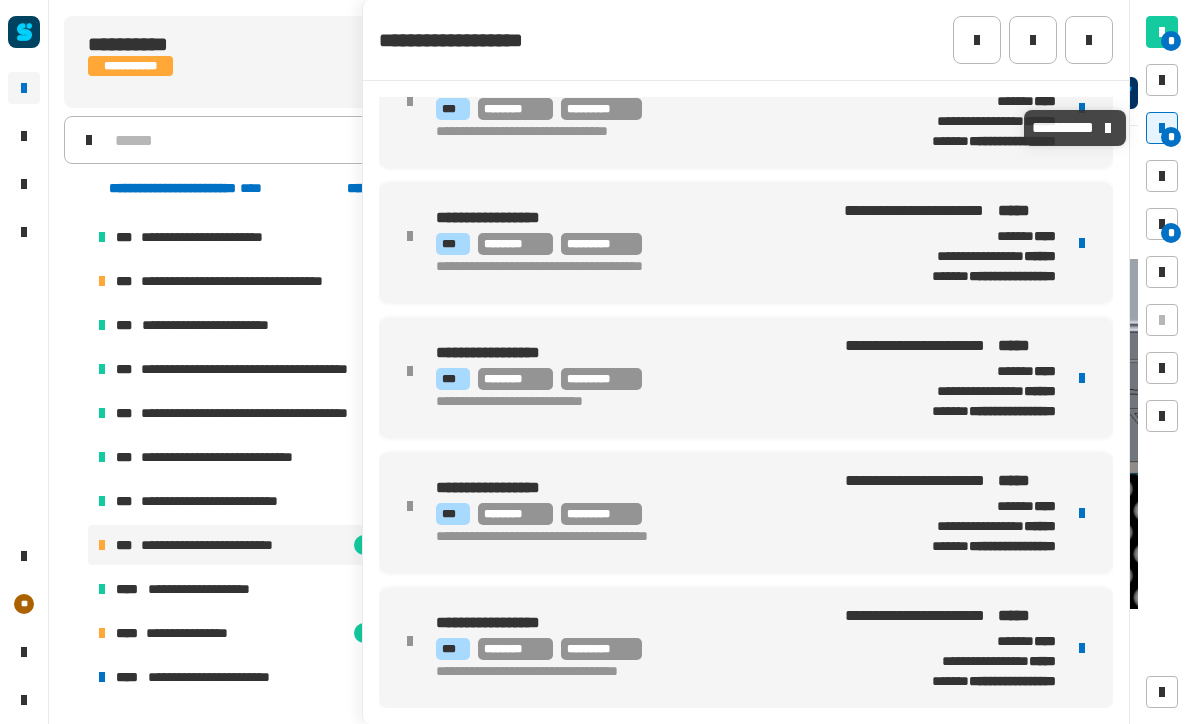 scroll, scrollTop: 454, scrollLeft: 0, axis: vertical 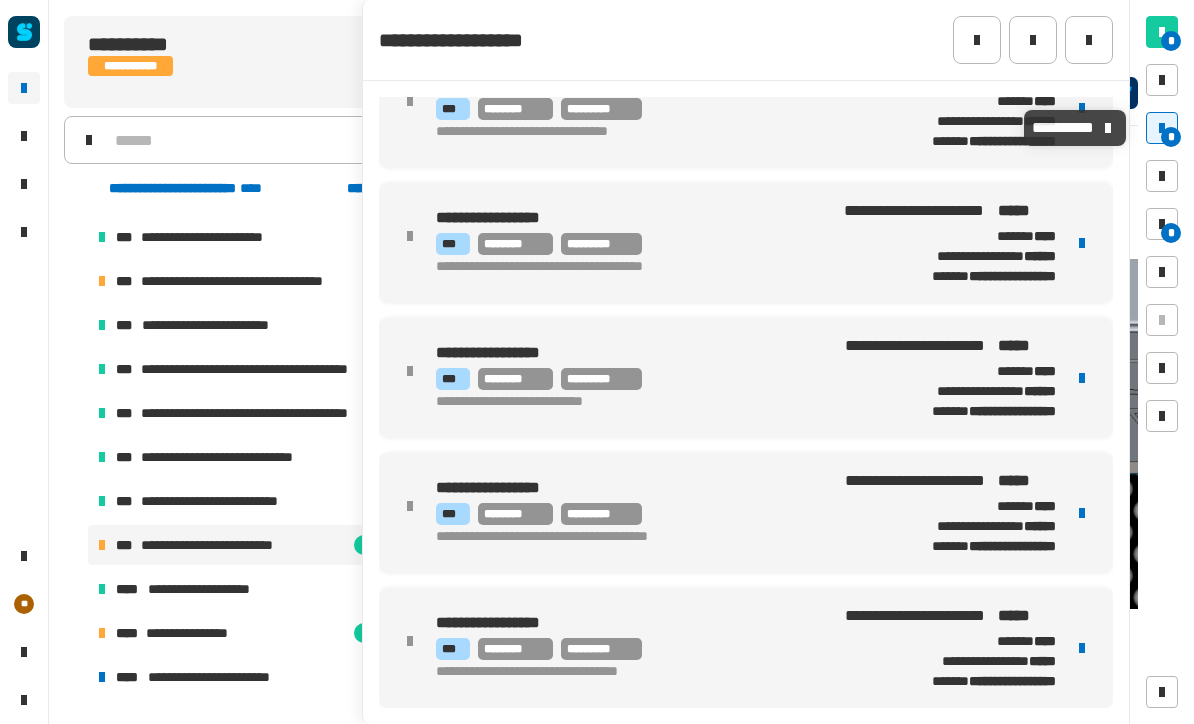 click 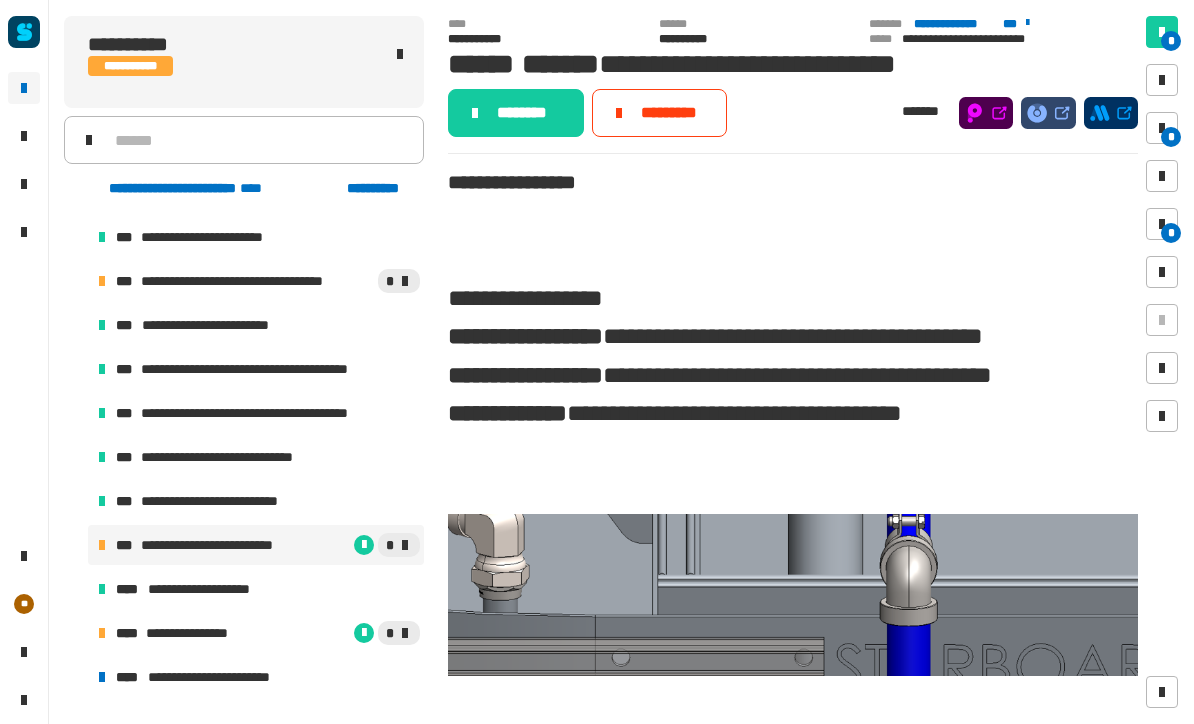 scroll, scrollTop: 0, scrollLeft: 0, axis: both 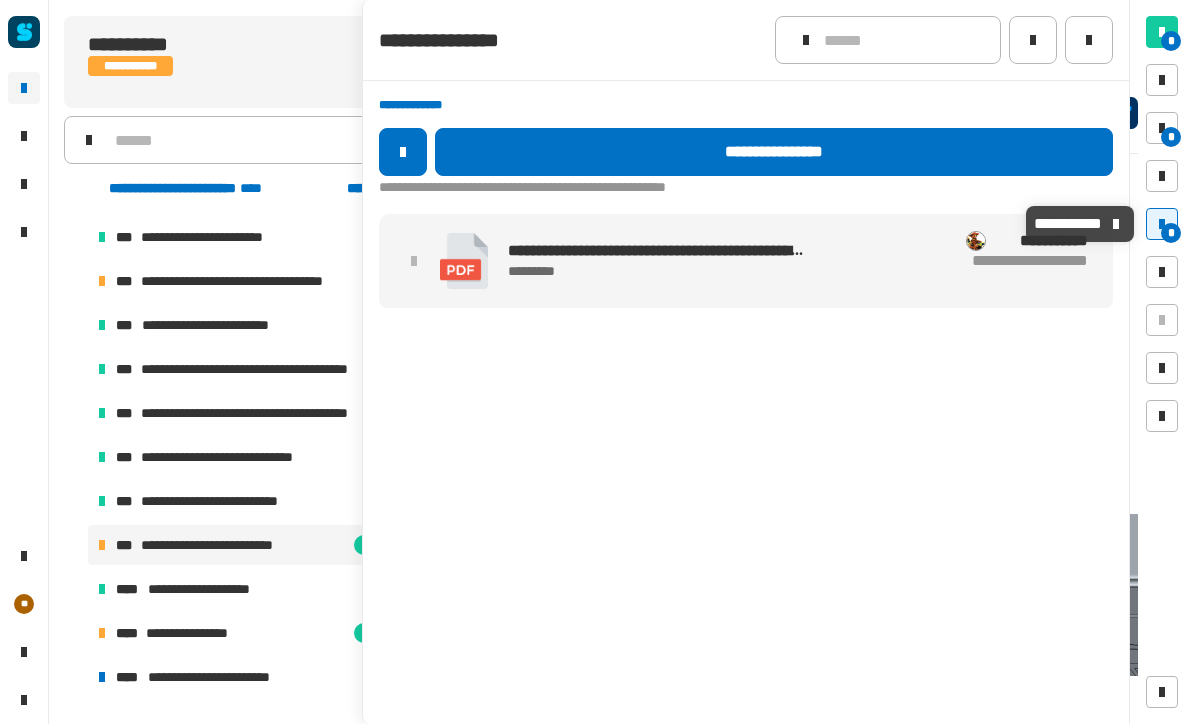 click 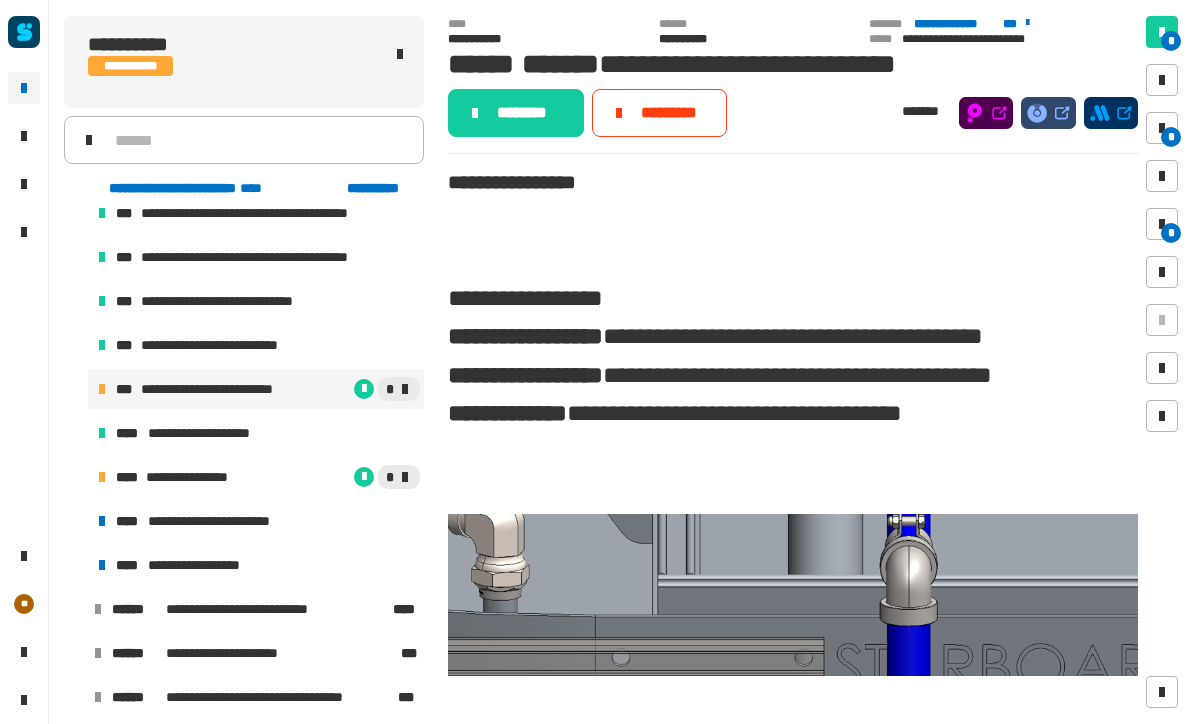 scroll, scrollTop: 594, scrollLeft: 0, axis: vertical 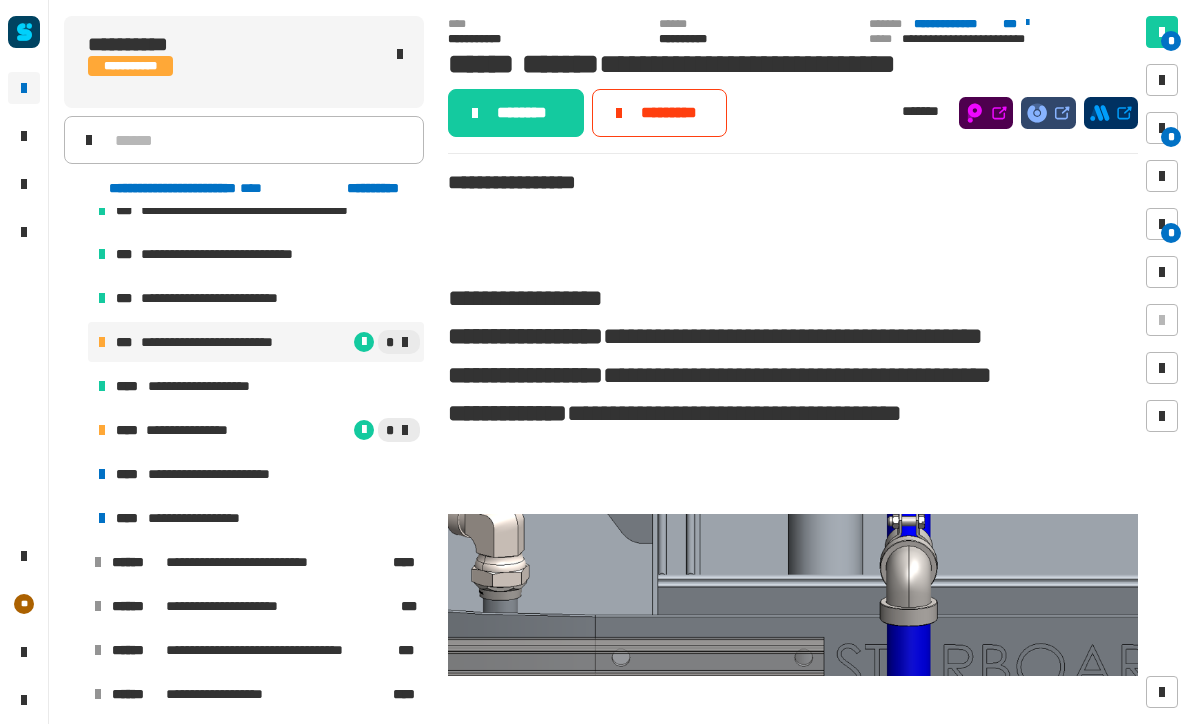 click on "*" at bounding box center (335, 430) 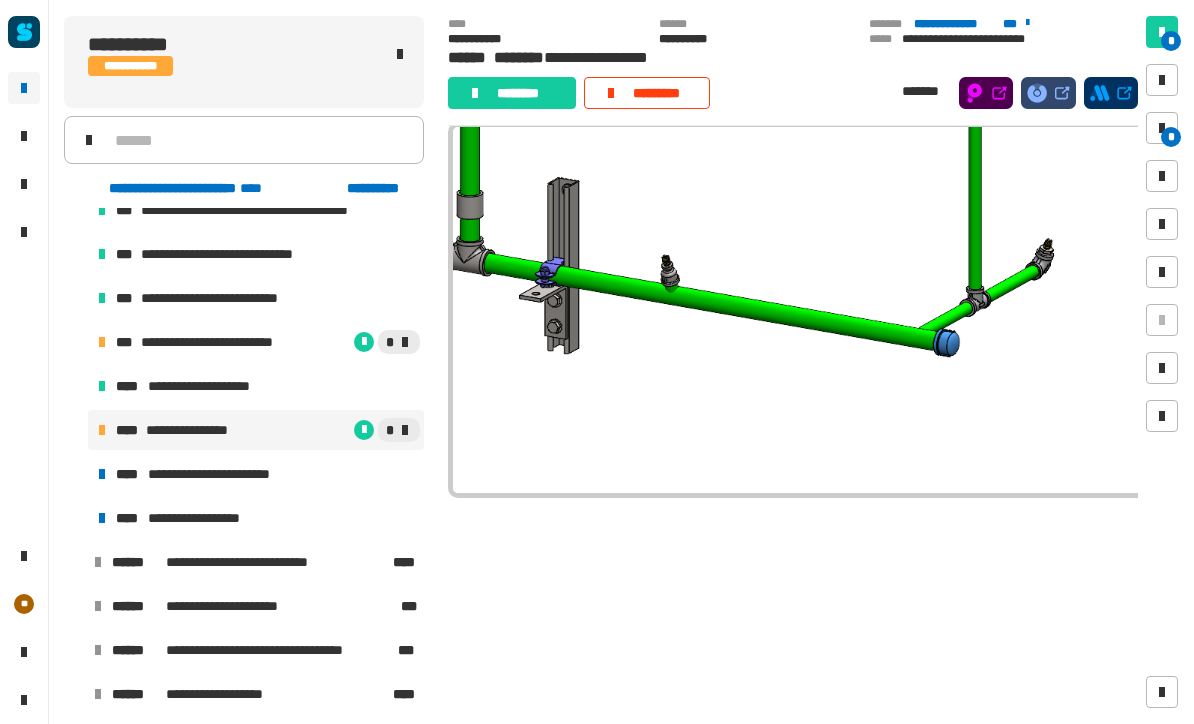 click on "*" at bounding box center [1171, 137] 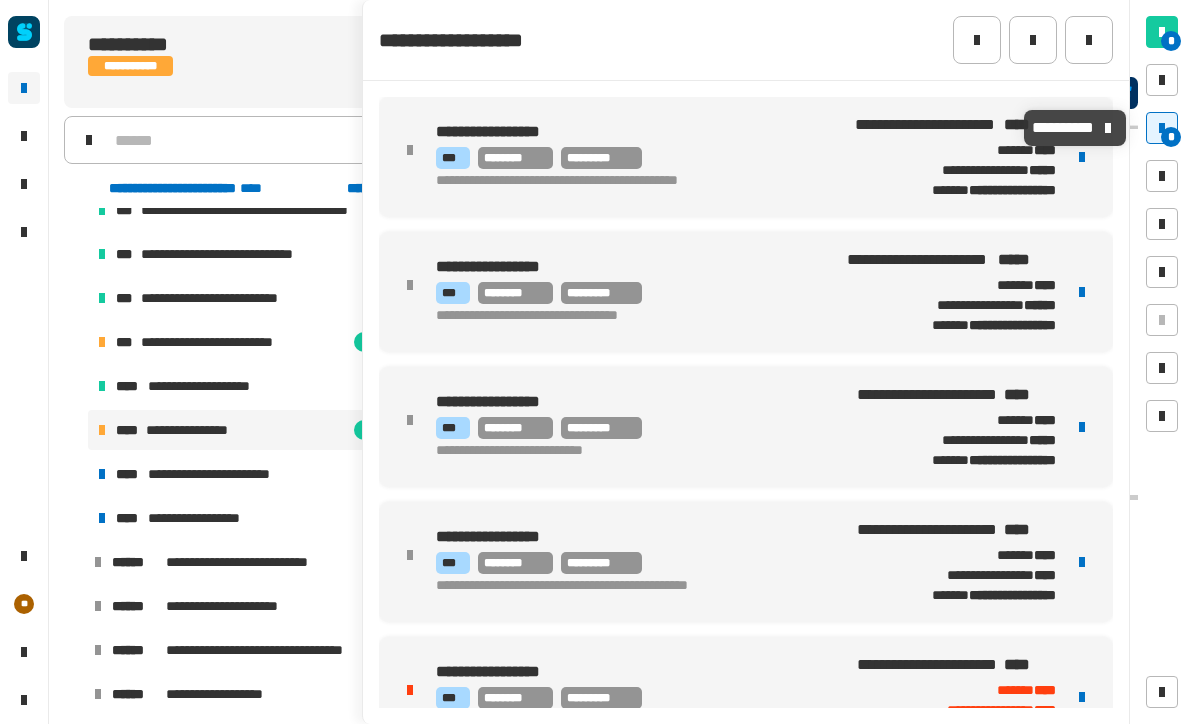 scroll, scrollTop: 3030, scrollLeft: 0, axis: vertical 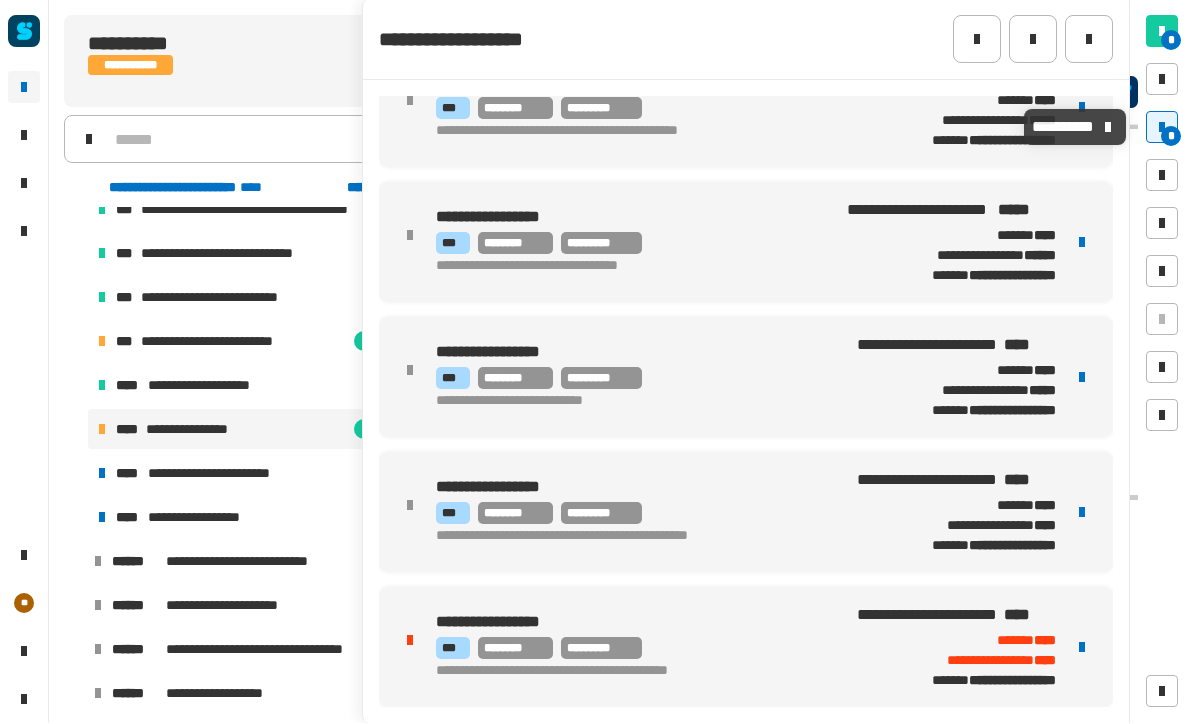 click 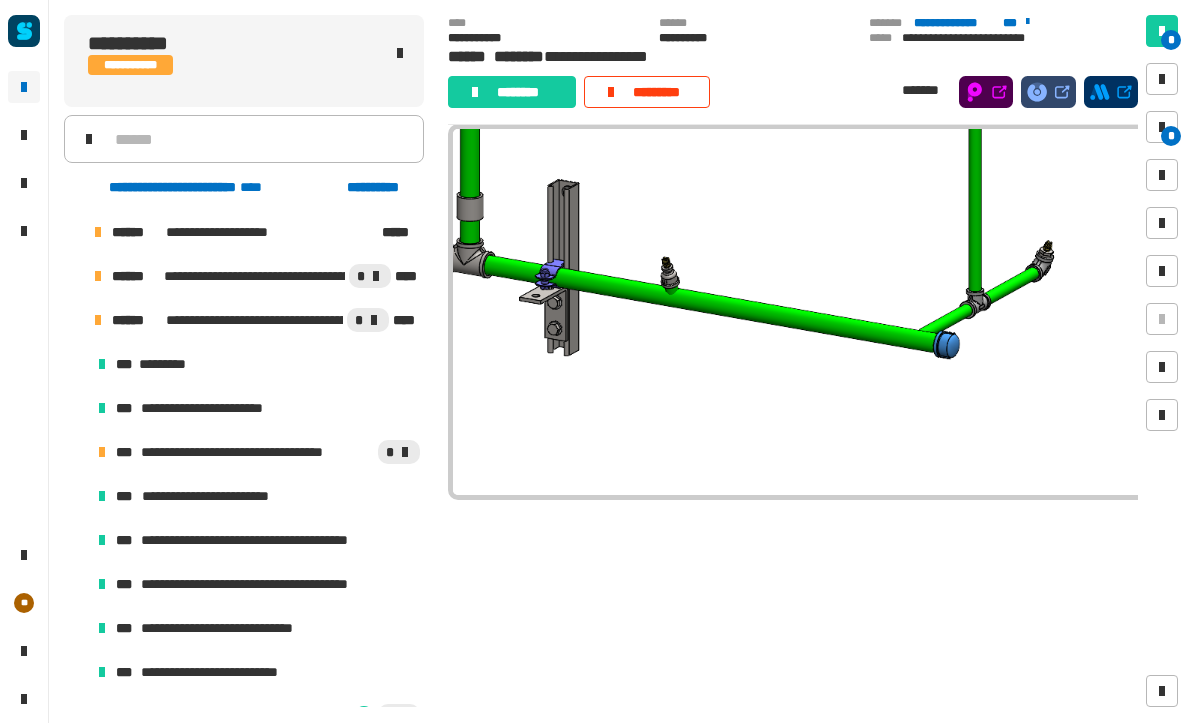 scroll, scrollTop: 205, scrollLeft: 0, axis: vertical 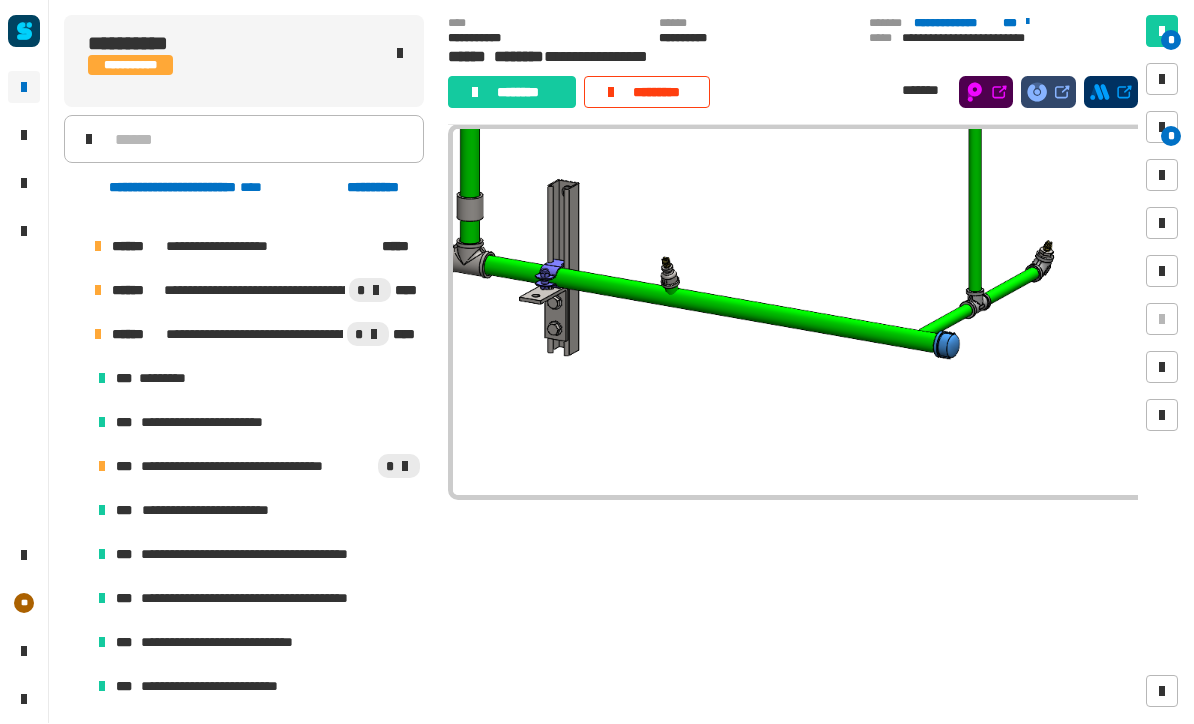 click at bounding box center [74, 335] 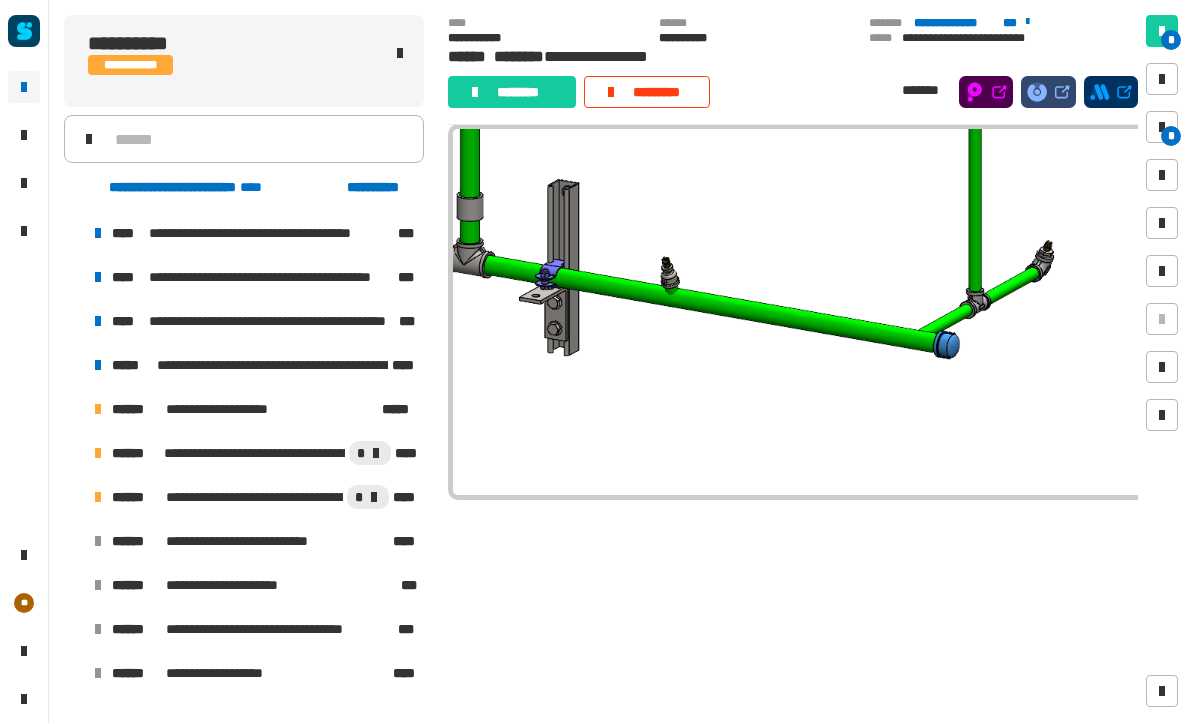 scroll, scrollTop: 43, scrollLeft: 0, axis: vertical 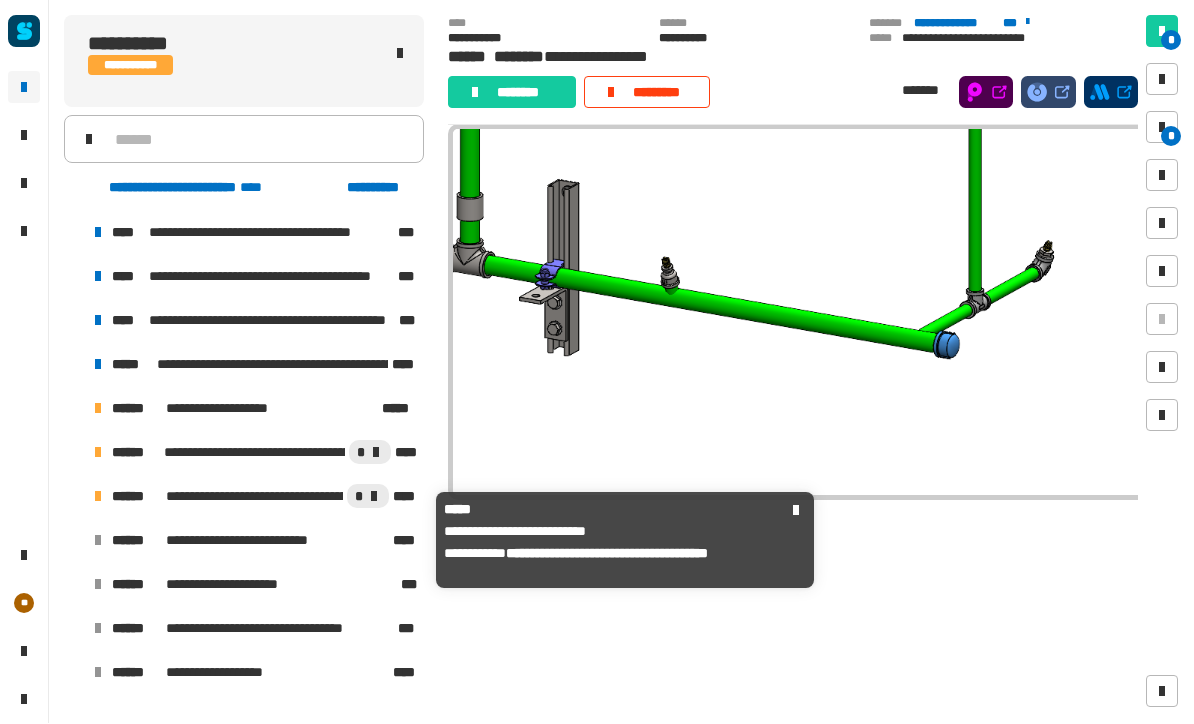 click on "**********" at bounding box center (254, 541) 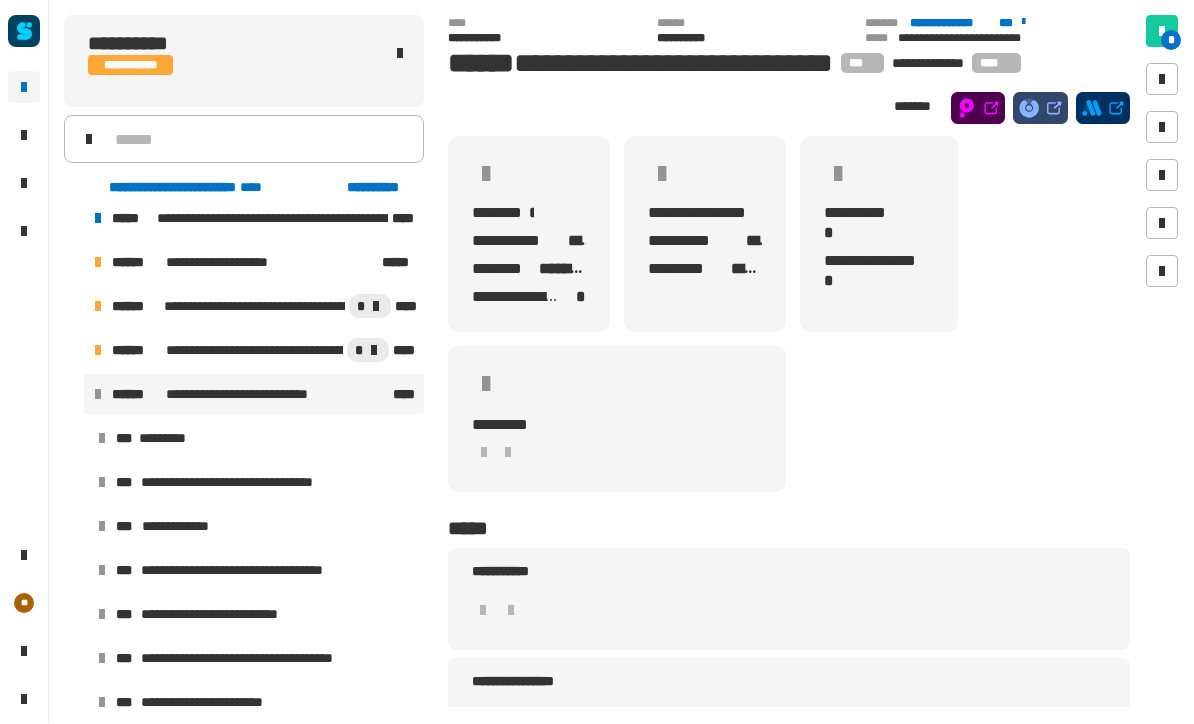 click on "**********" at bounding box center [254, 571] 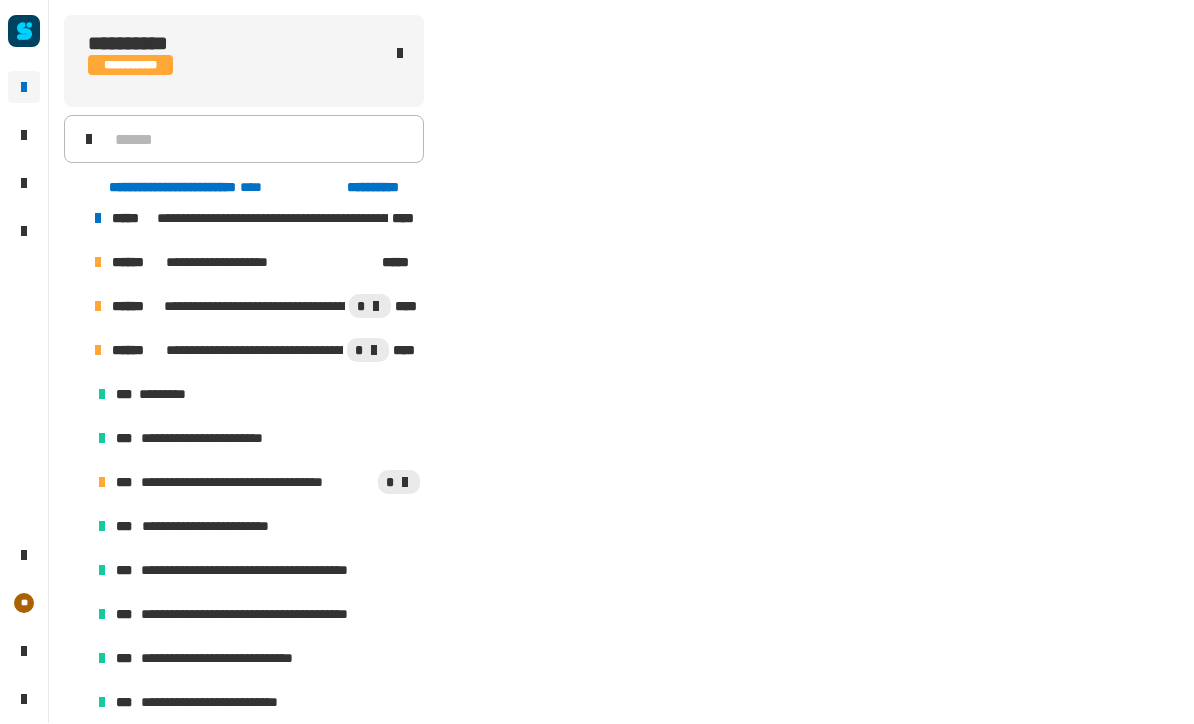 scroll, scrollTop: 874, scrollLeft: 0, axis: vertical 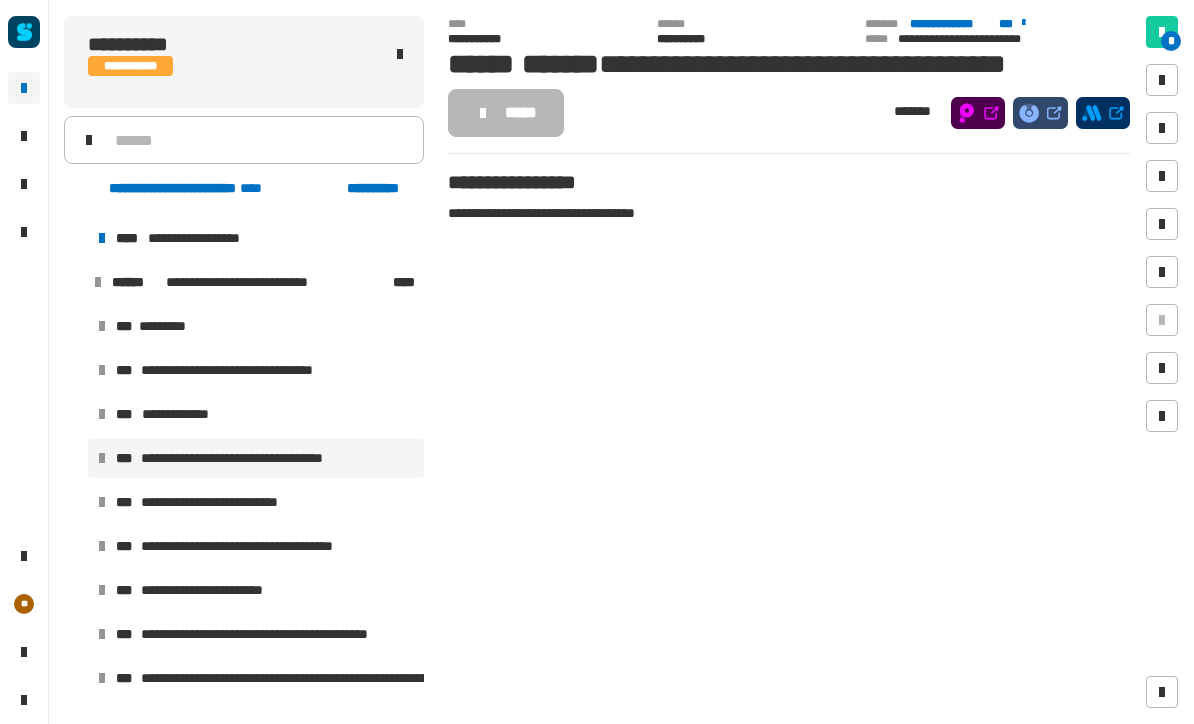 click on "**********" at bounding box center (256, 546) 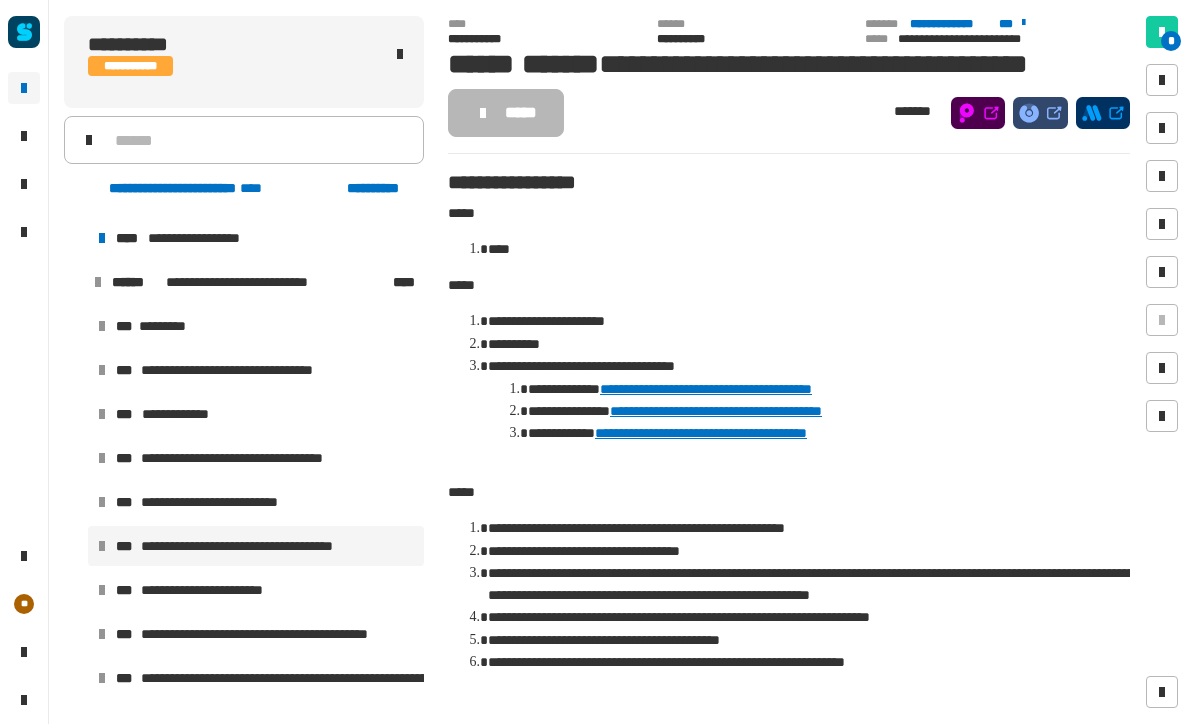 click on "**********" at bounding box center (256, 590) 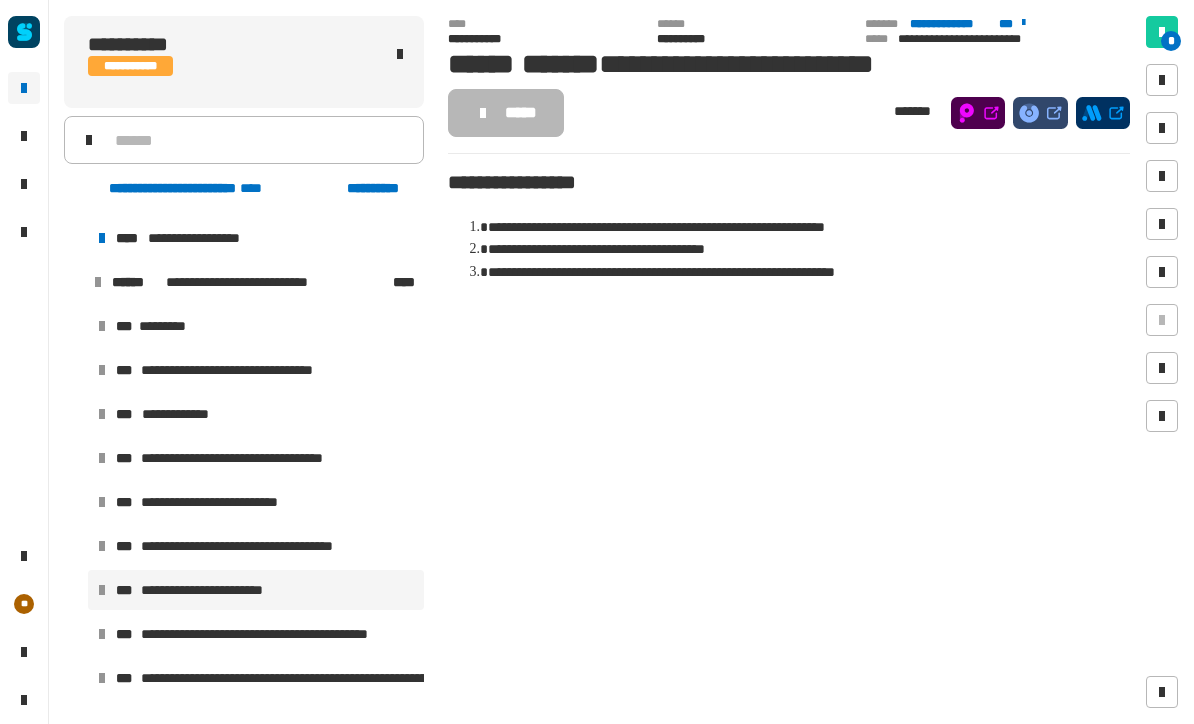 click on "**********" at bounding box center [256, 634] 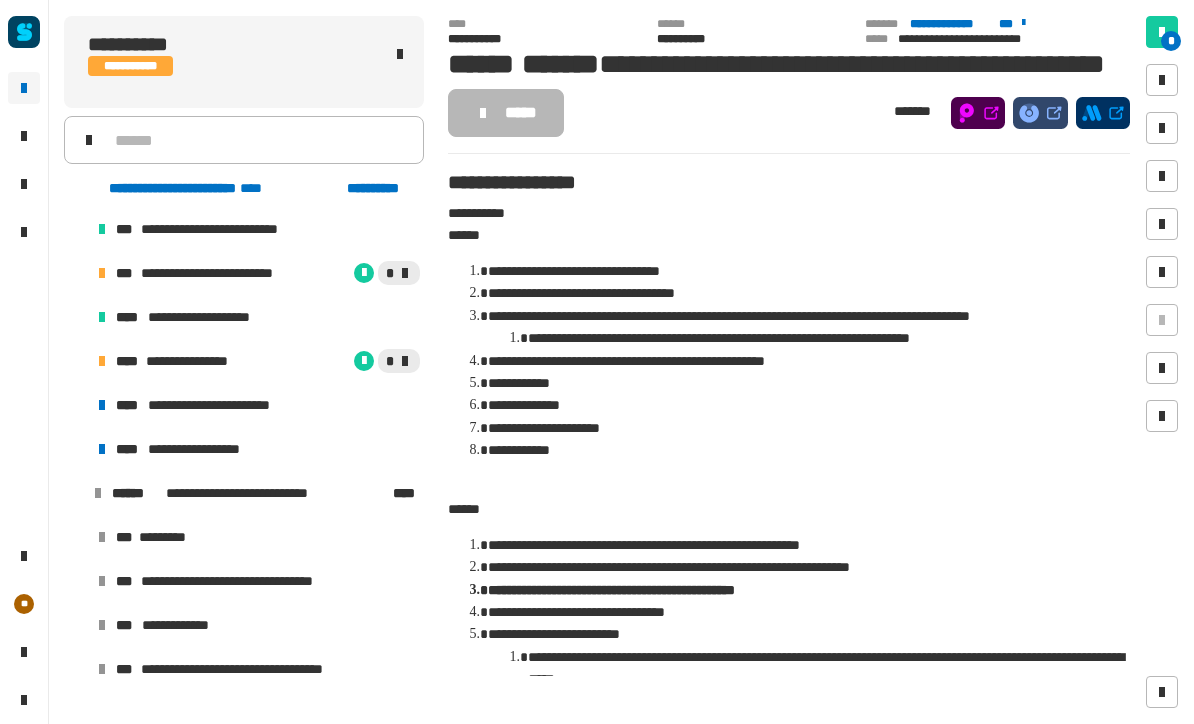 scroll, scrollTop: 633, scrollLeft: 0, axis: vertical 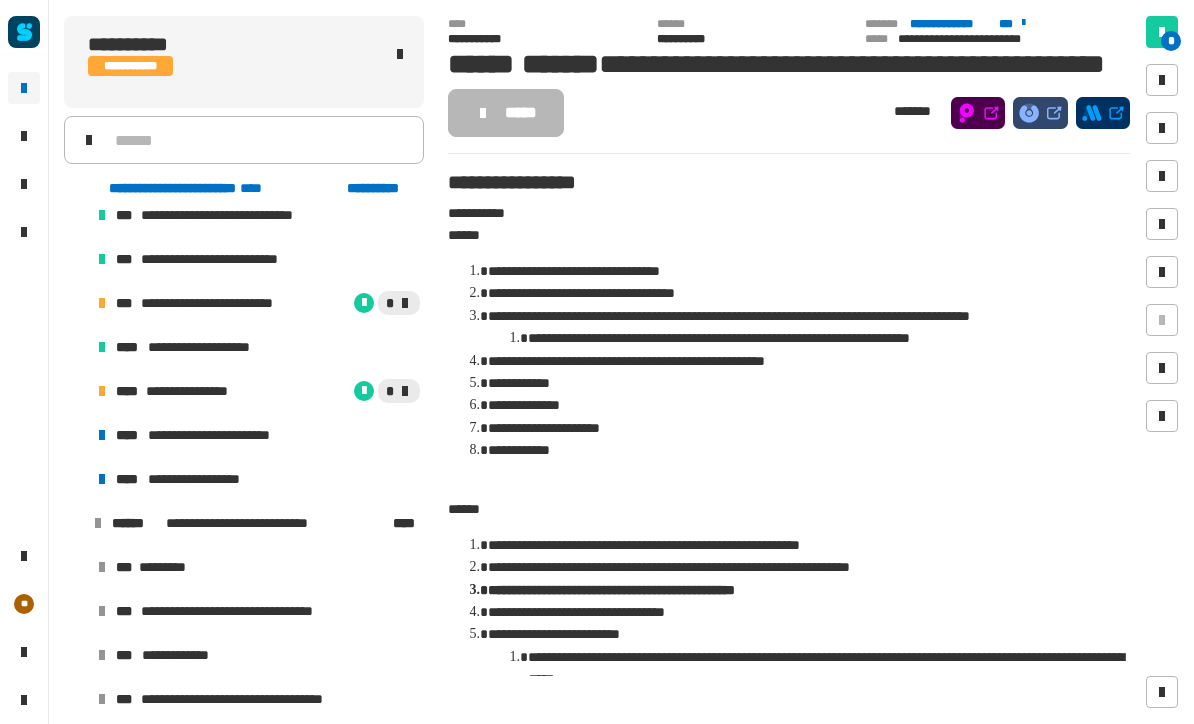 click at bounding box center [74, 523] 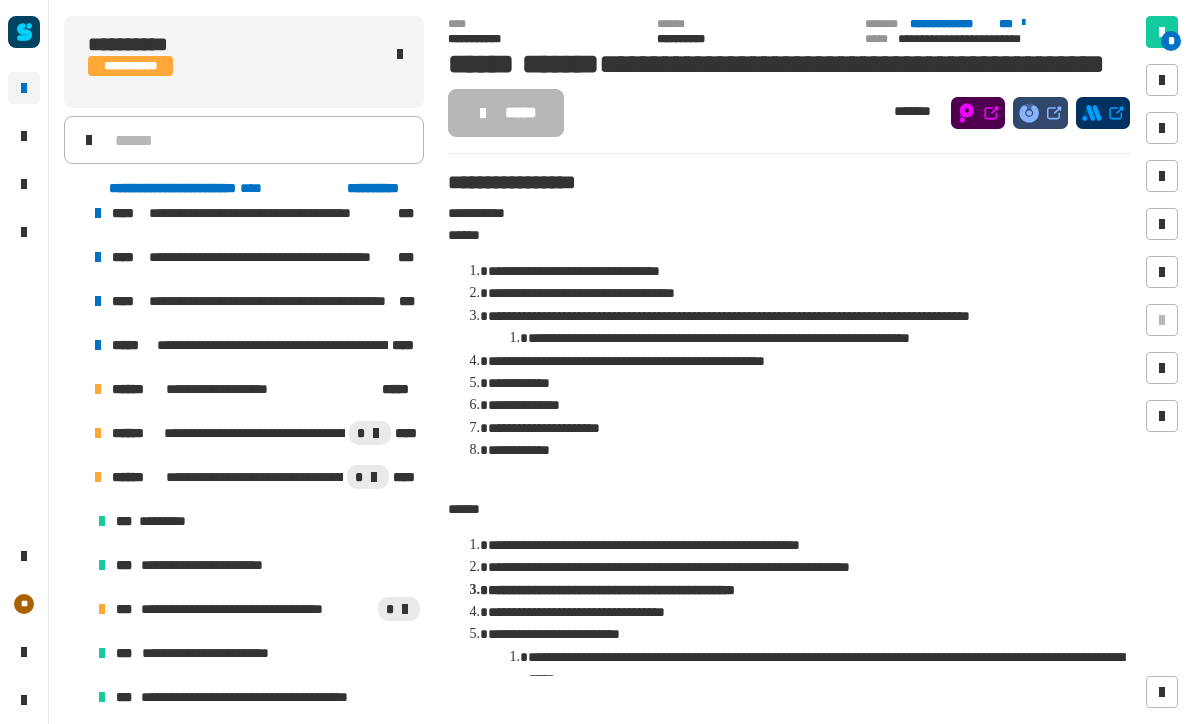 scroll, scrollTop: 60, scrollLeft: 0, axis: vertical 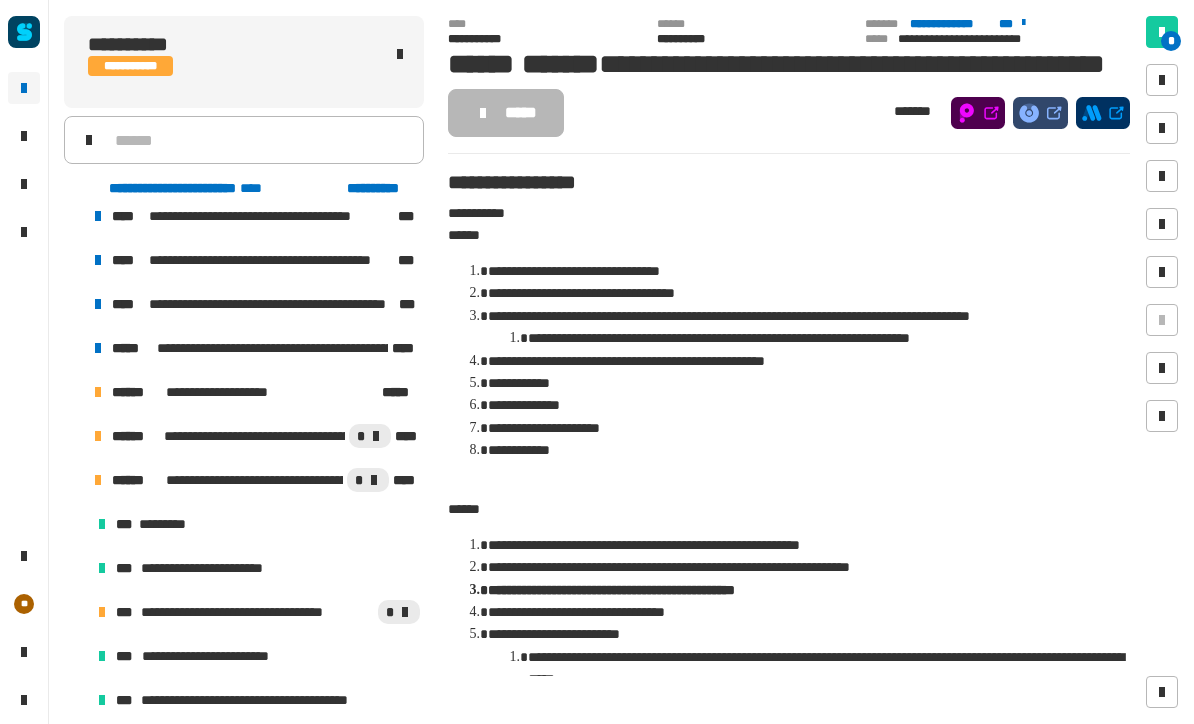 click at bounding box center [74, 348] 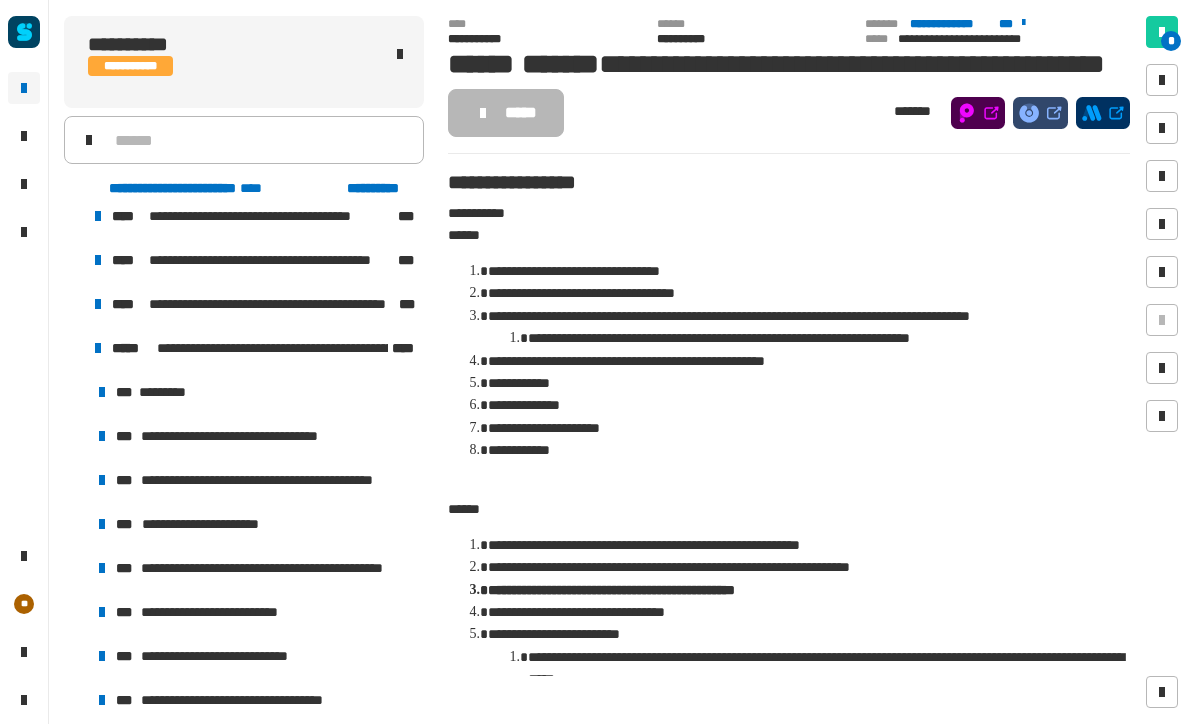 click on "**********" at bounding box center (290, 480) 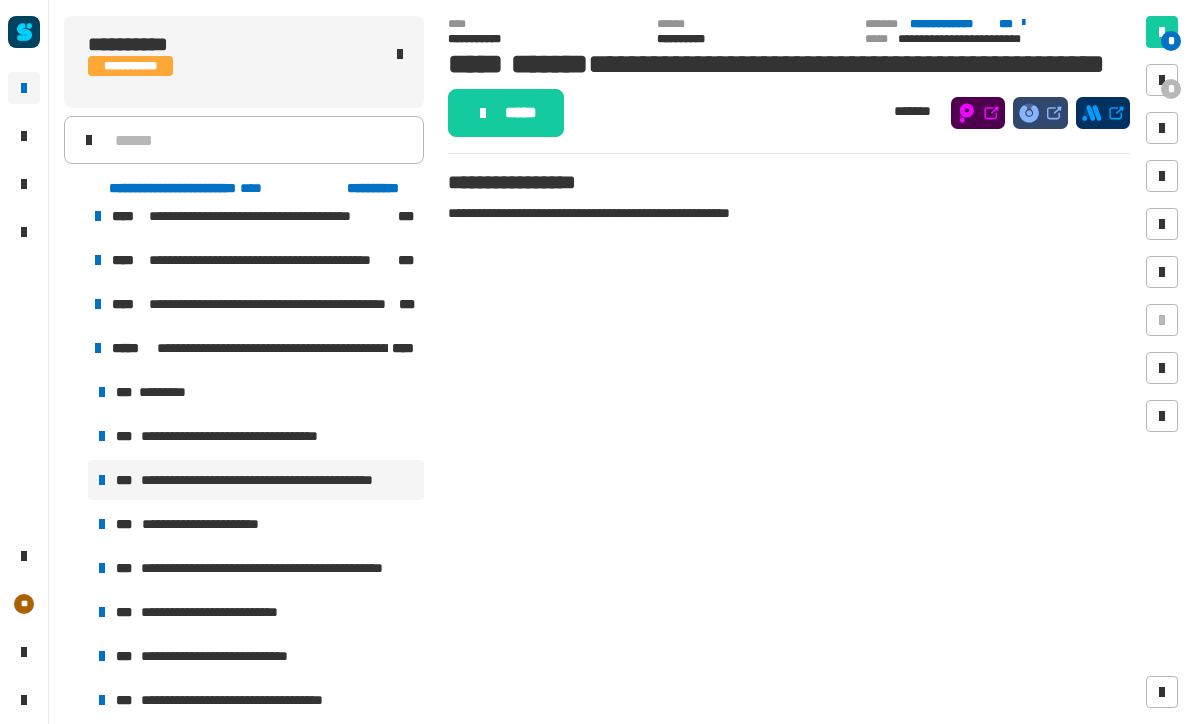 click on "**********" at bounding box center [212, 524] 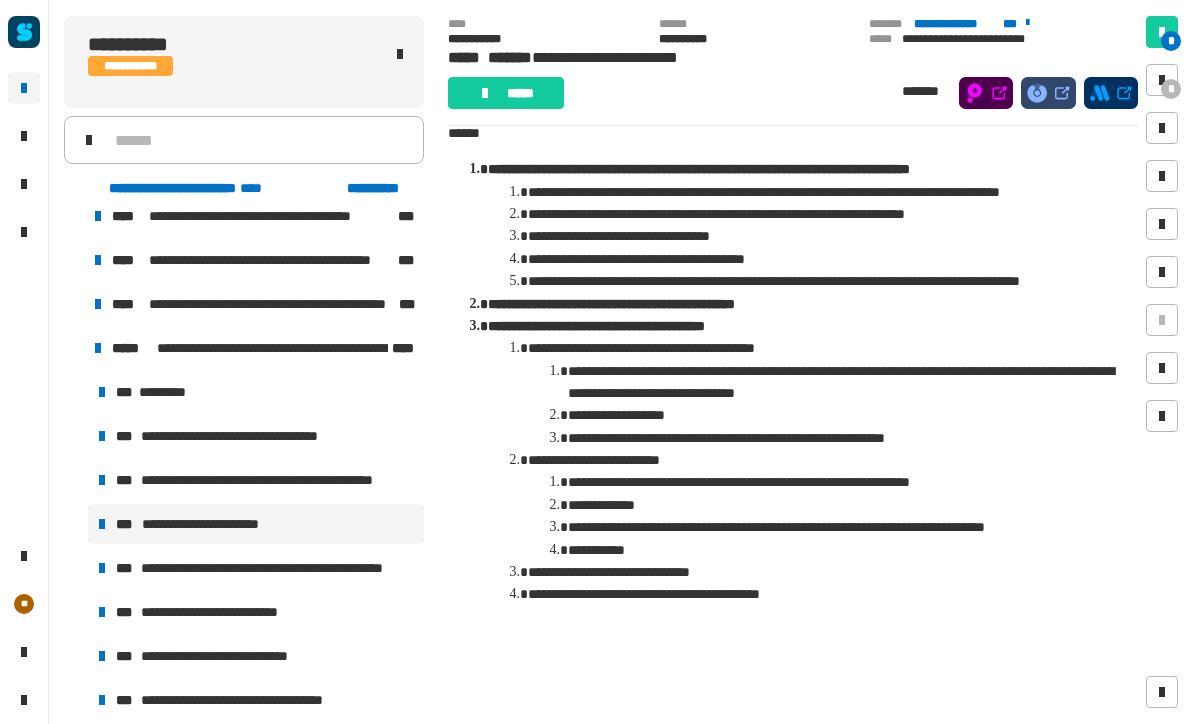 scroll, scrollTop: 420, scrollLeft: 0, axis: vertical 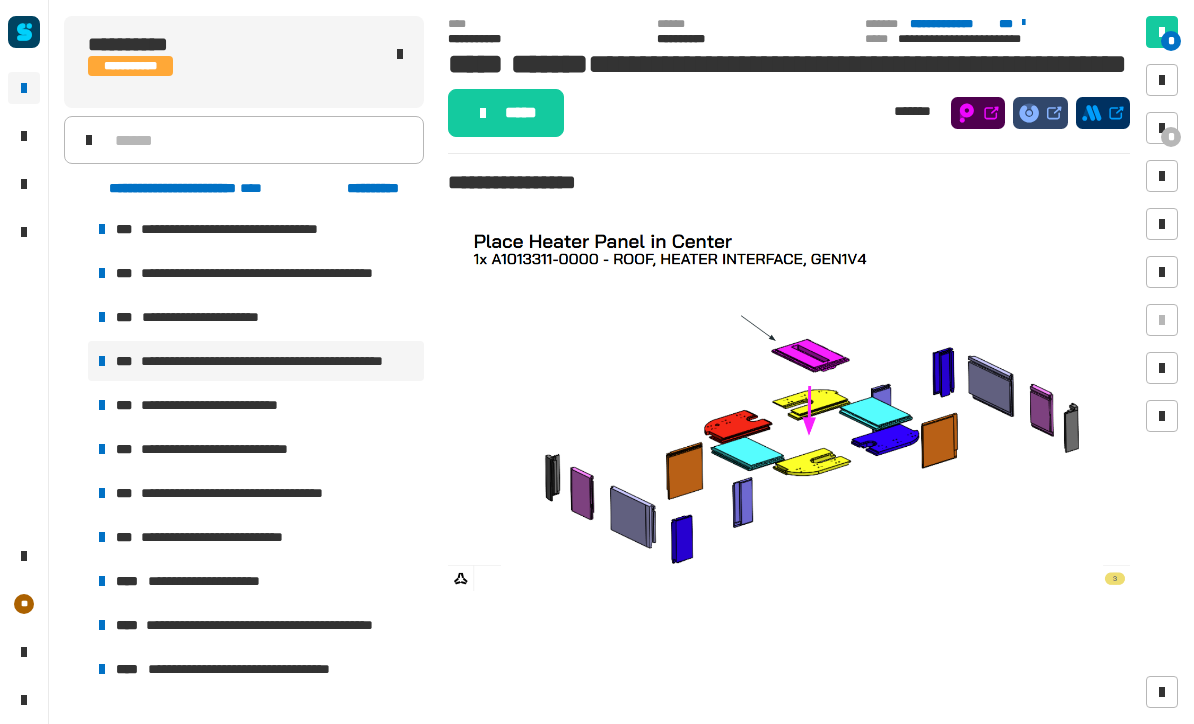 click on "**********" at bounding box center [212, 317] 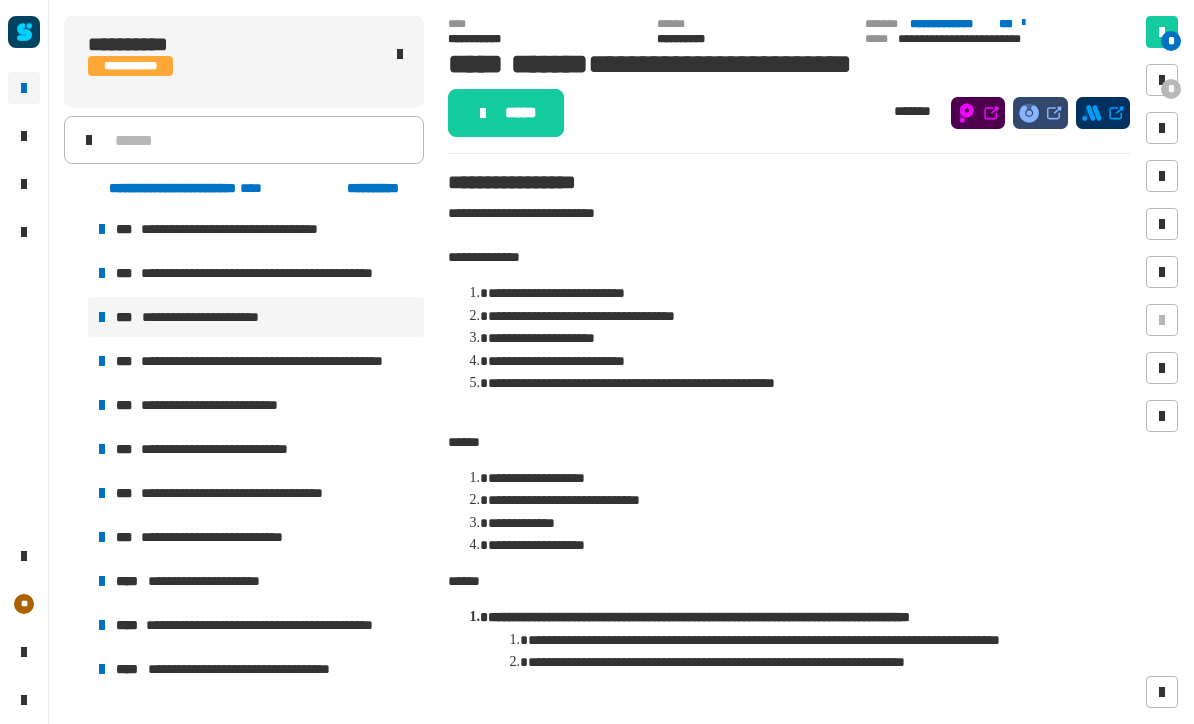 click on "**********" at bounding box center [290, 273] 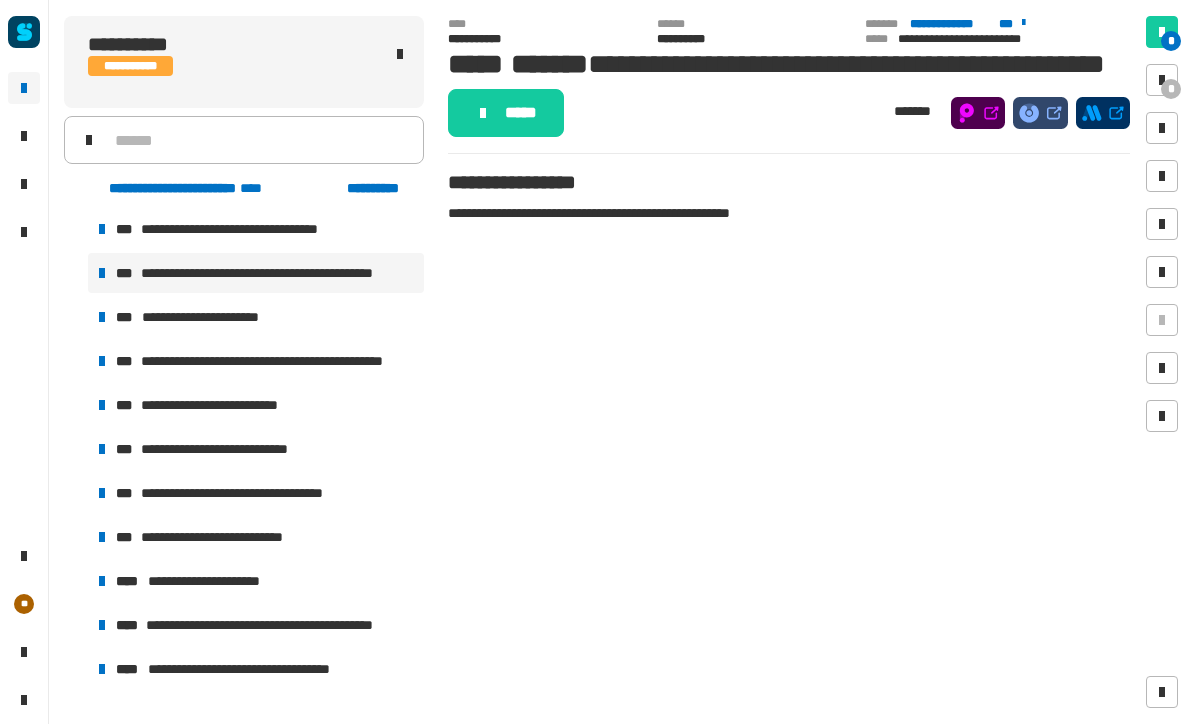 click on "**********" at bounding box center (274, 229) 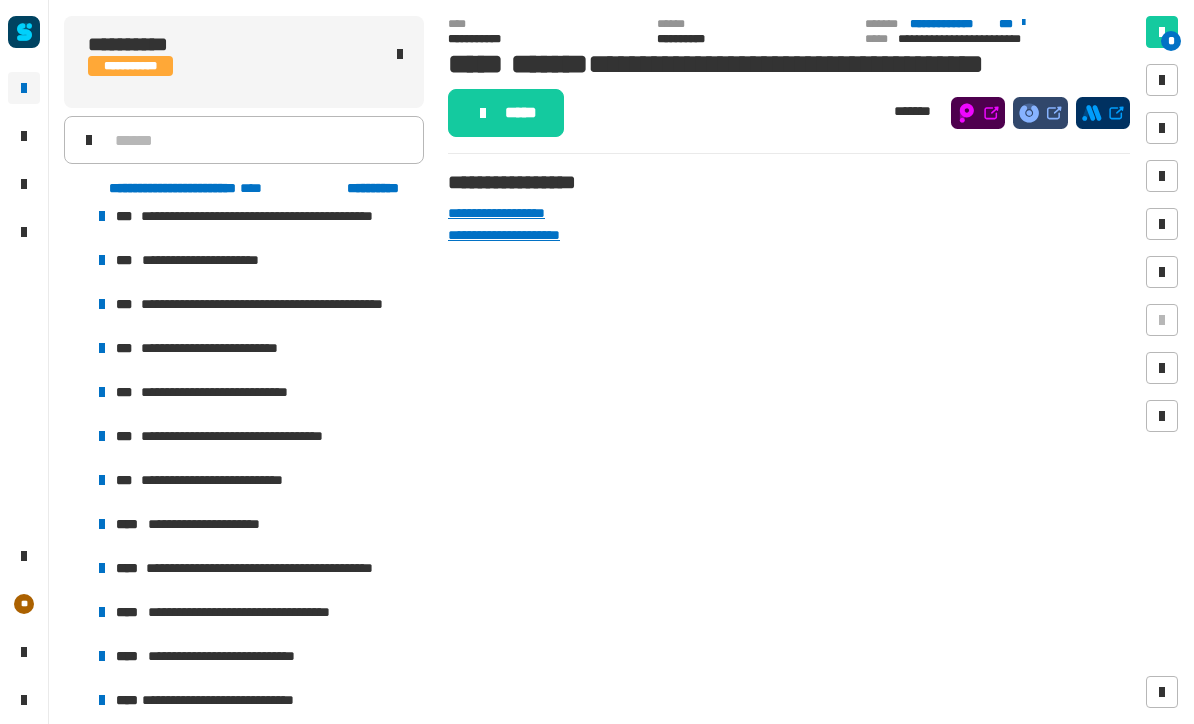 scroll, scrollTop: 335, scrollLeft: 0, axis: vertical 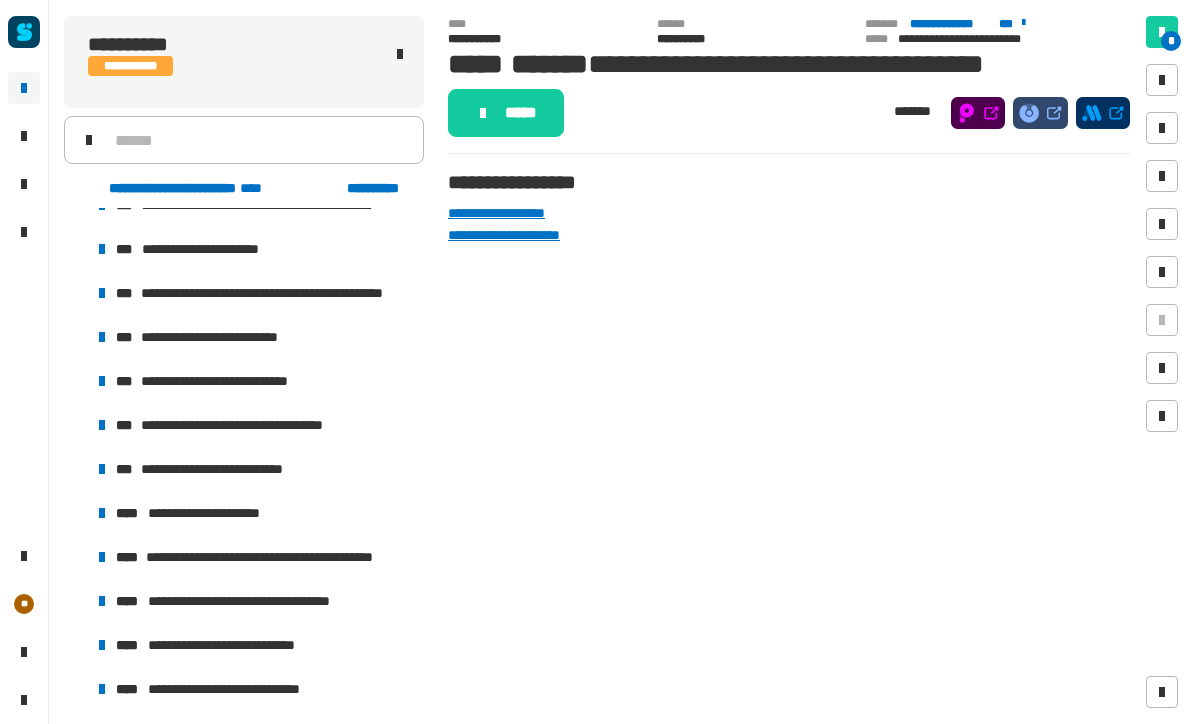 click on "**********" at bounding box center (256, 337) 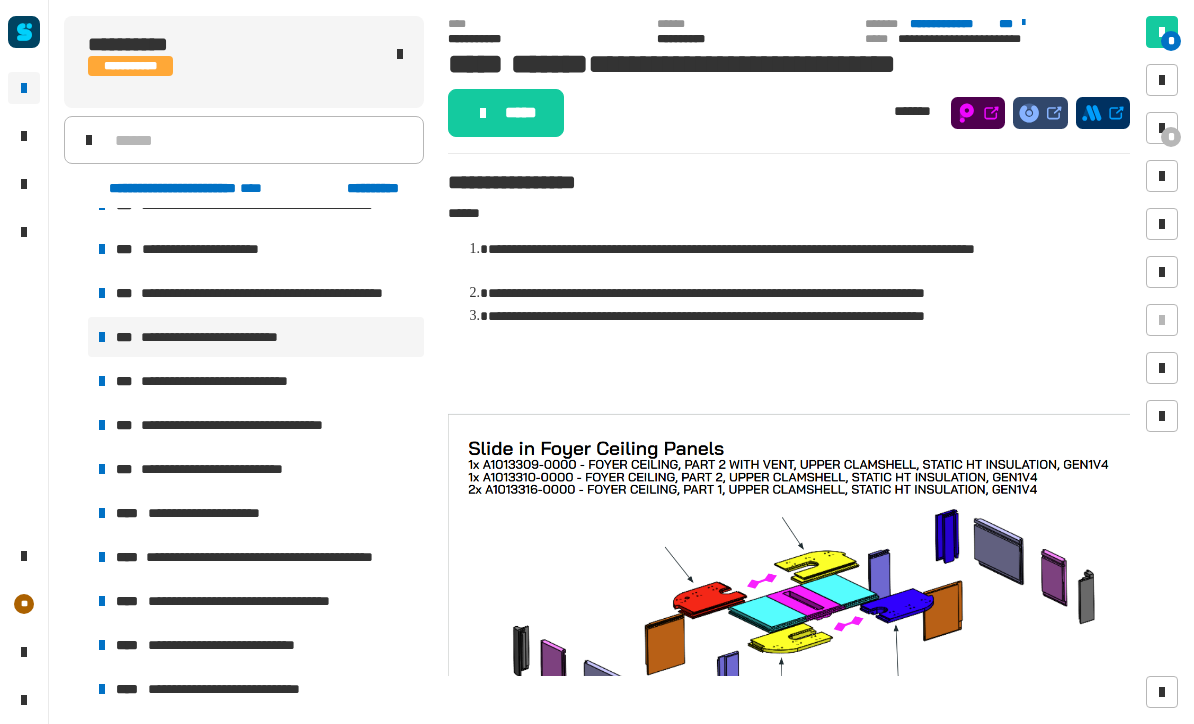 click at bounding box center [1162, 128] 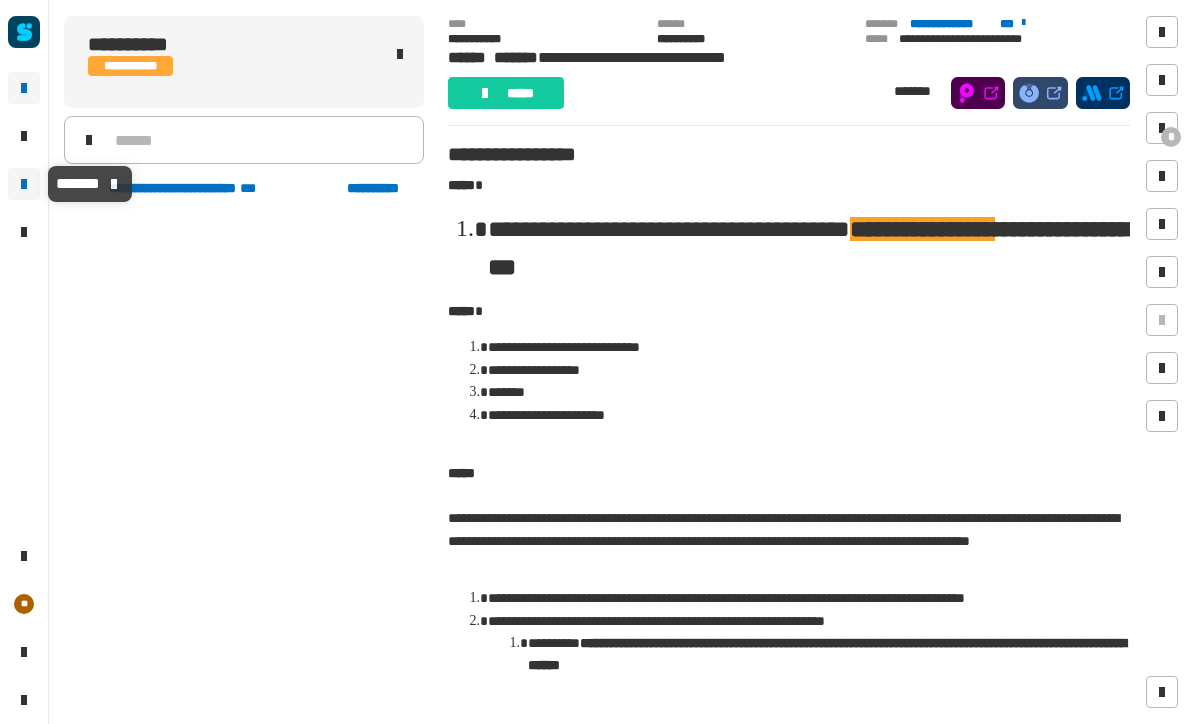 scroll, scrollTop: 1, scrollLeft: 0, axis: vertical 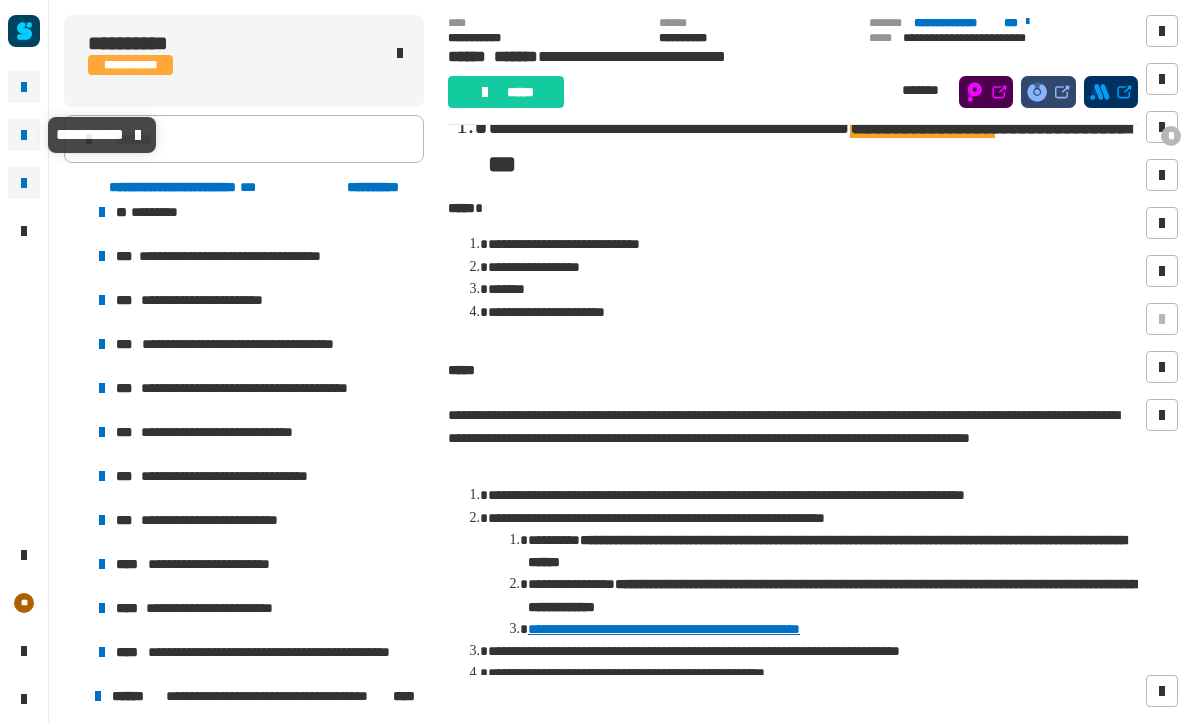 click 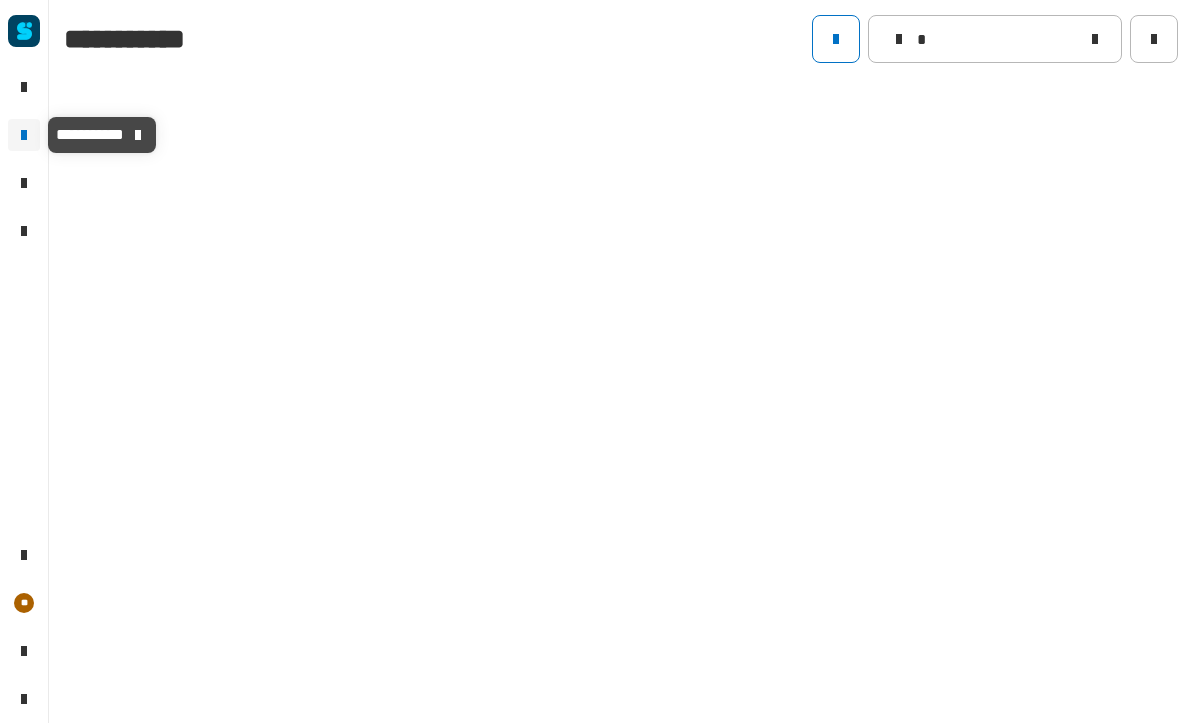 type on "*" 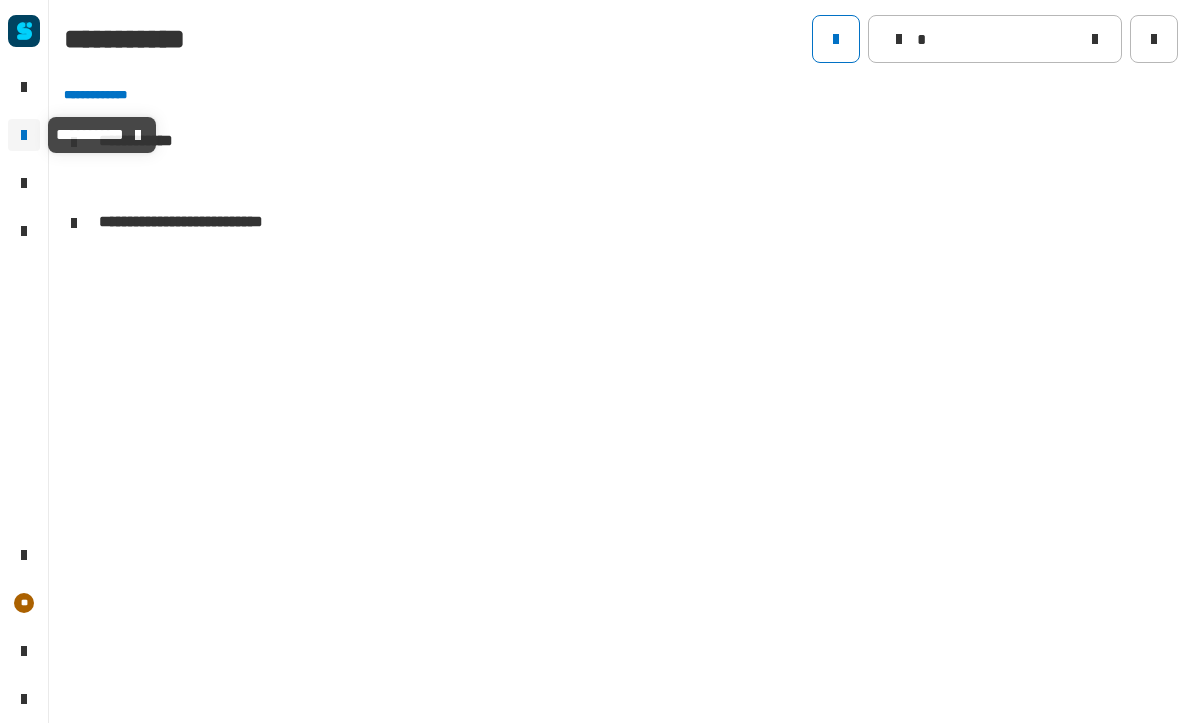 scroll, scrollTop: 1, scrollLeft: 0, axis: vertical 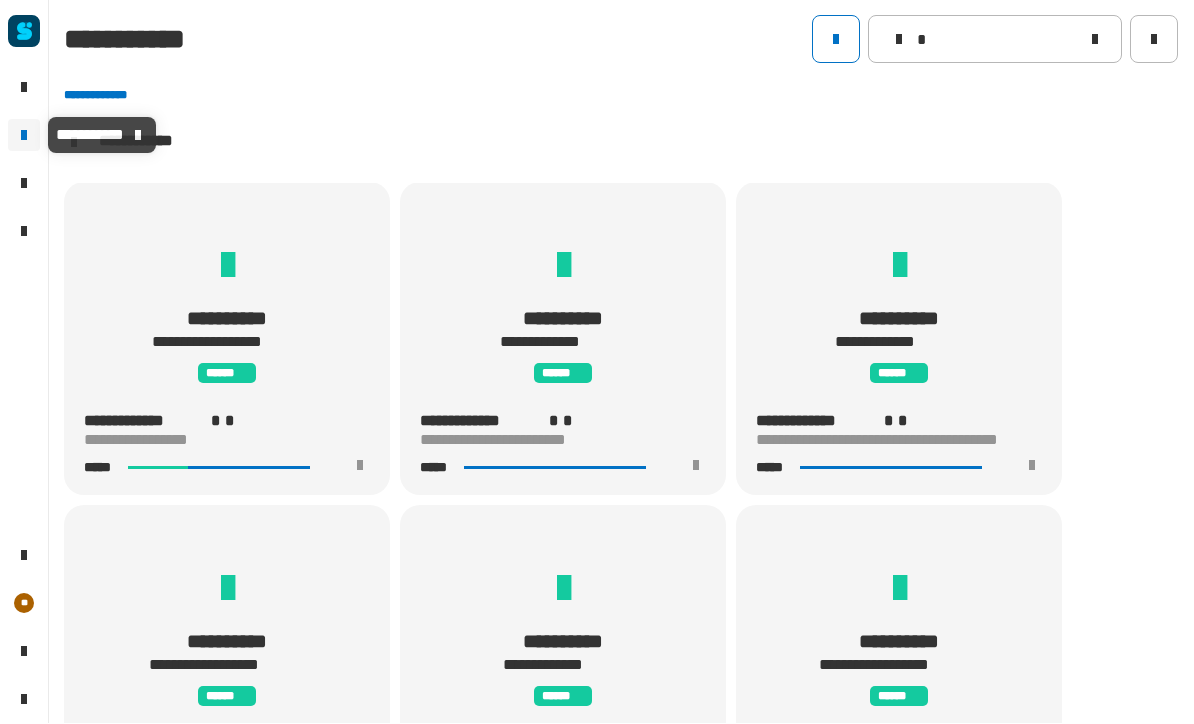 click 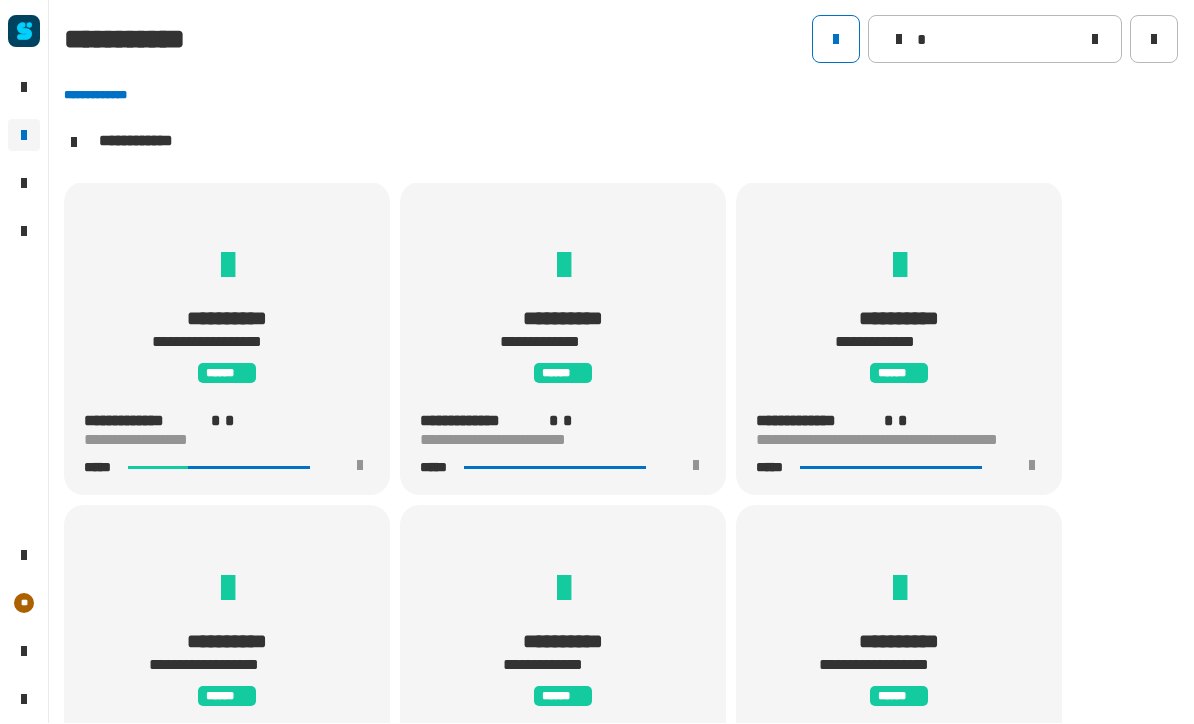 click 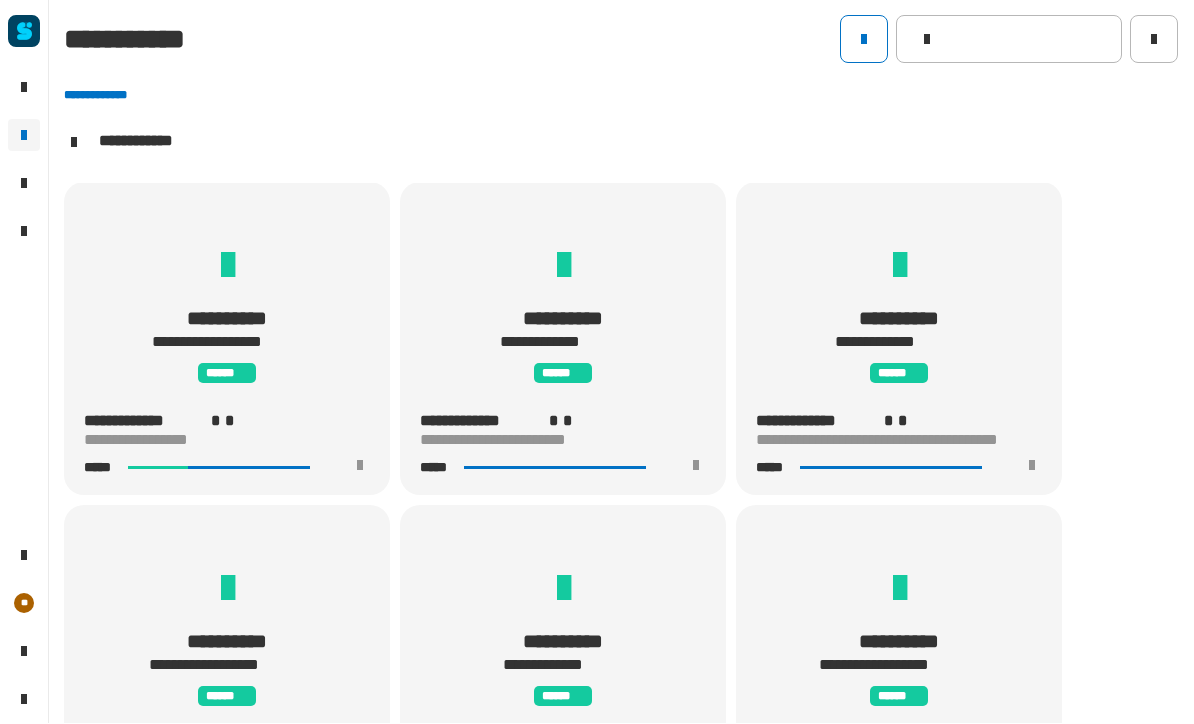 type 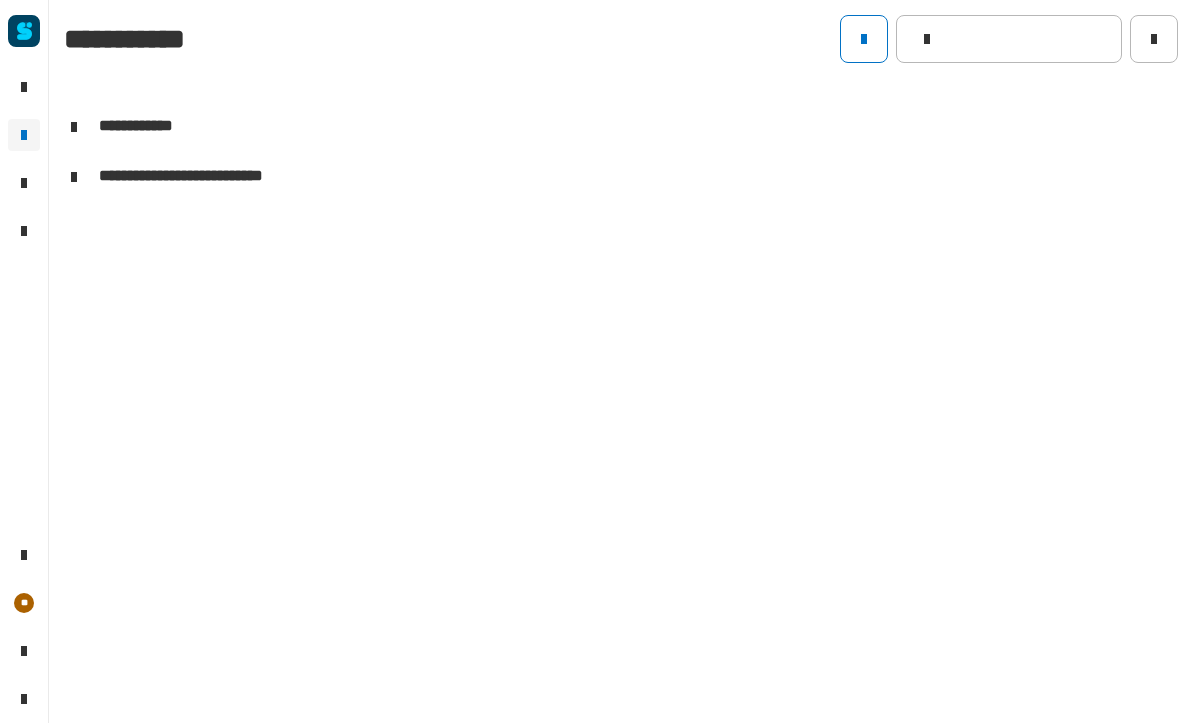 click on "**********" 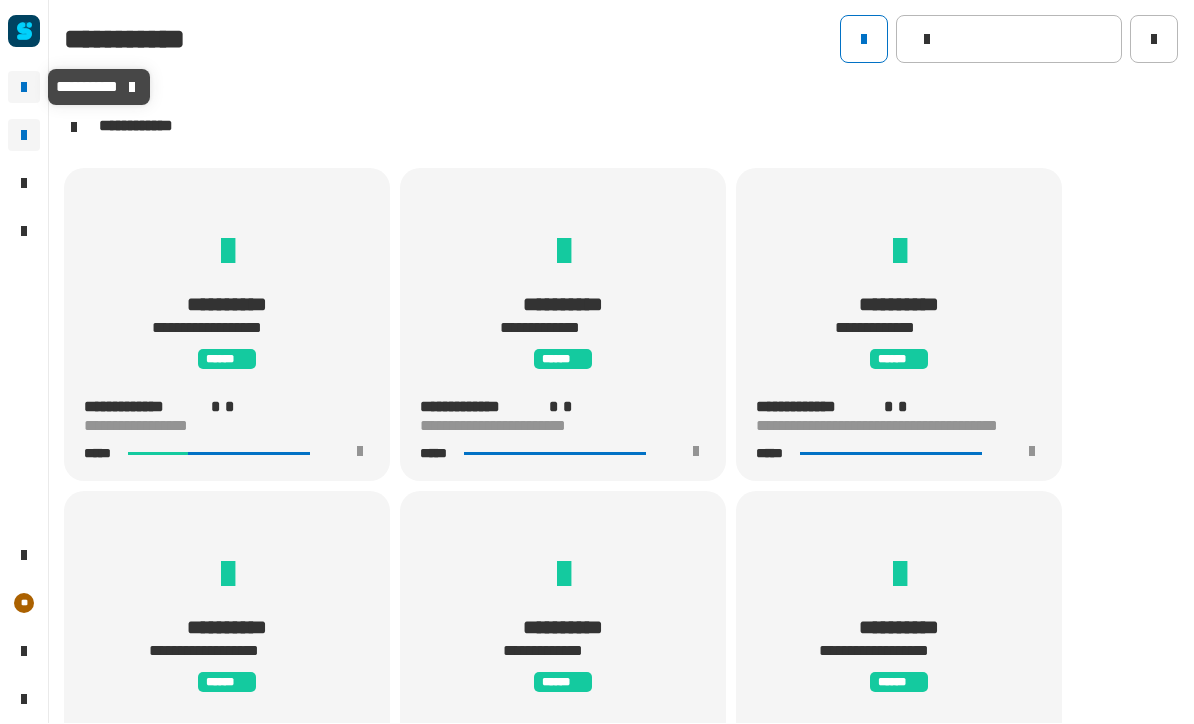 click 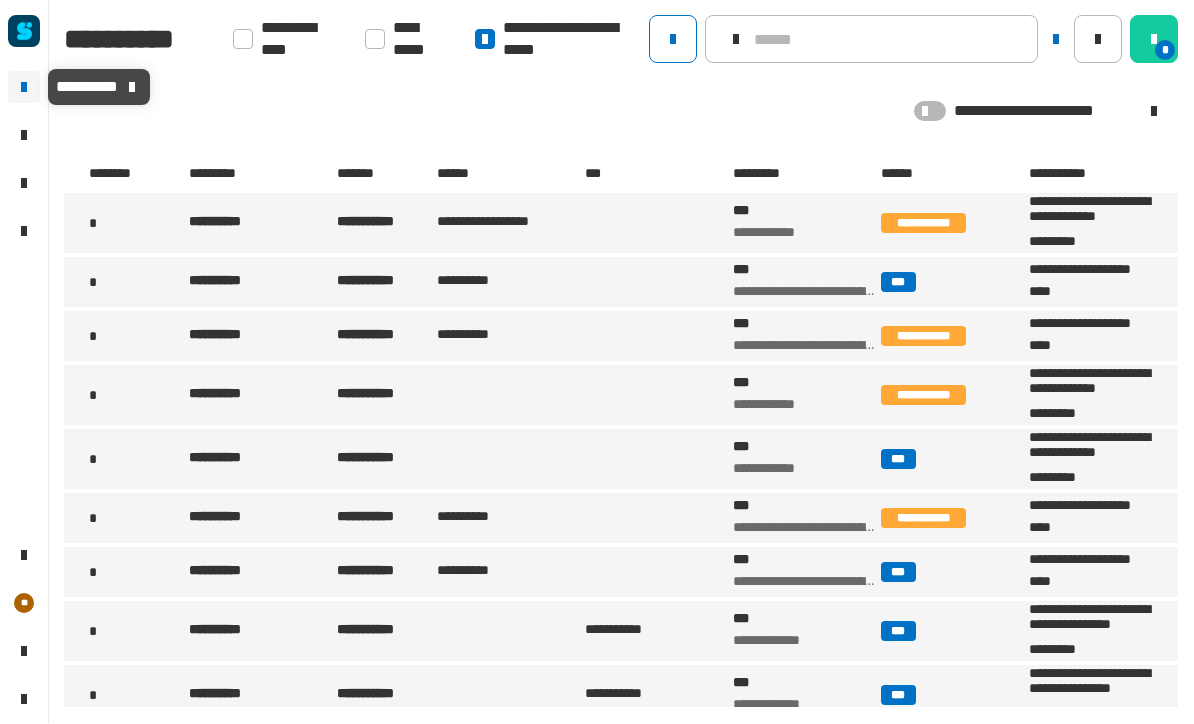 click on "**********" at bounding box center [261, 283] 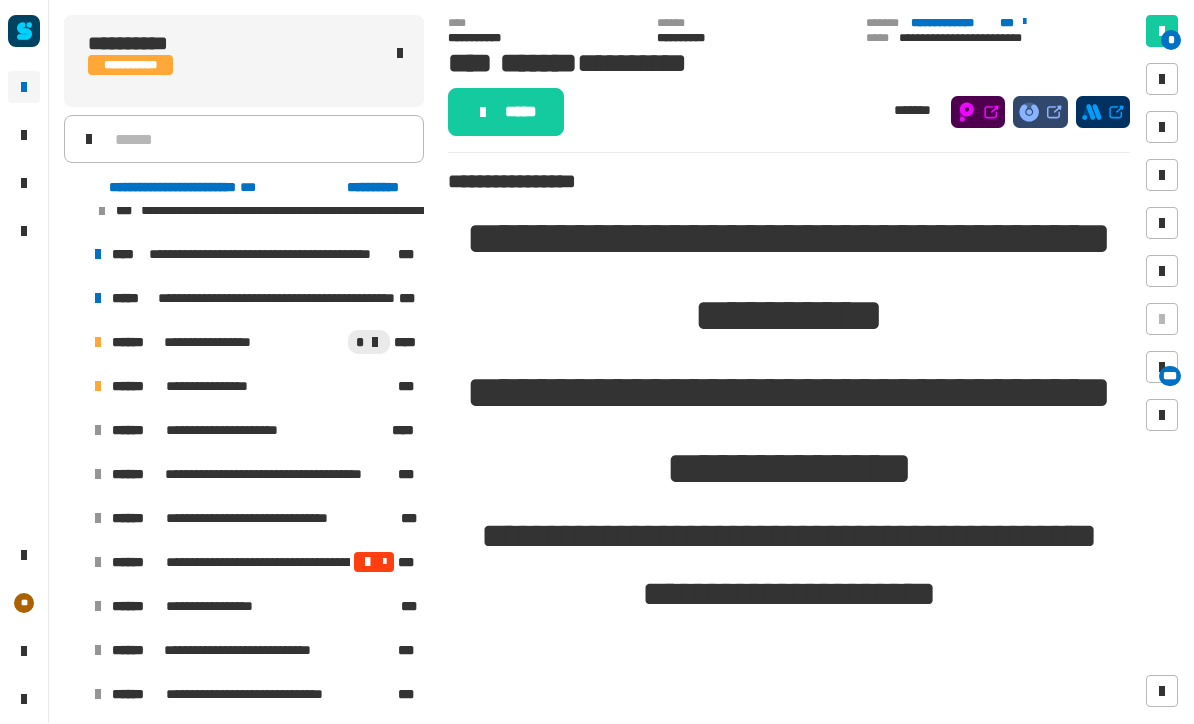 scroll, scrollTop: 154, scrollLeft: 0, axis: vertical 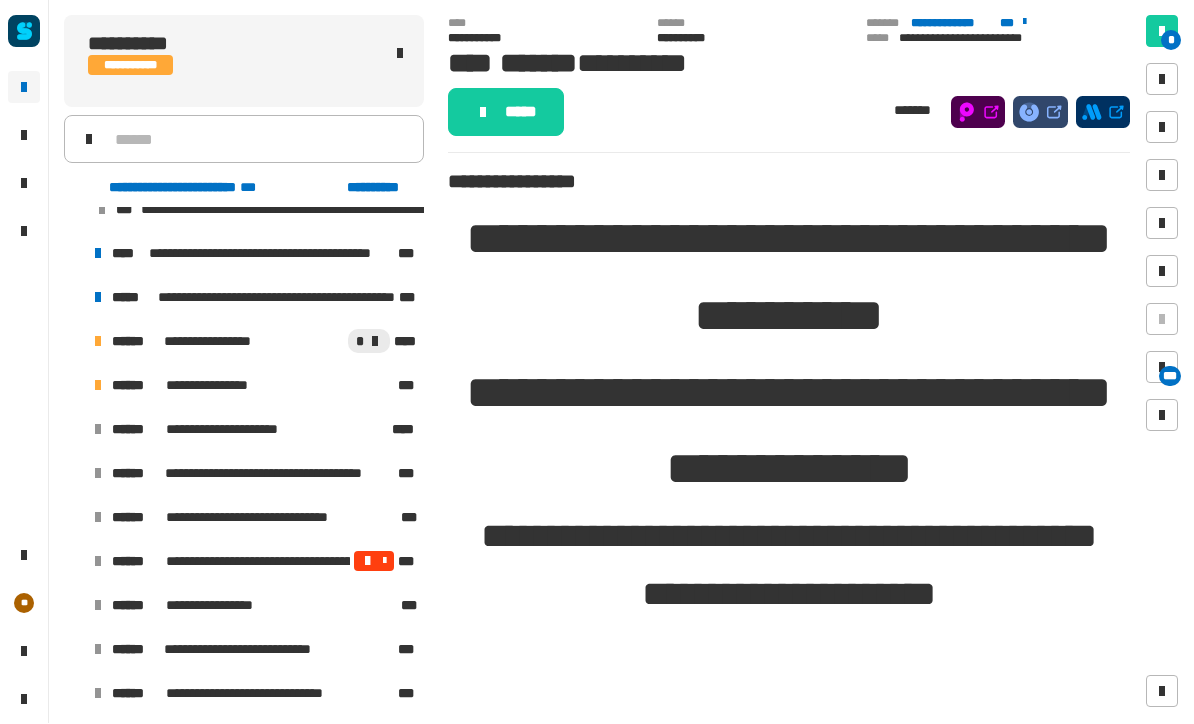 click on "**********" 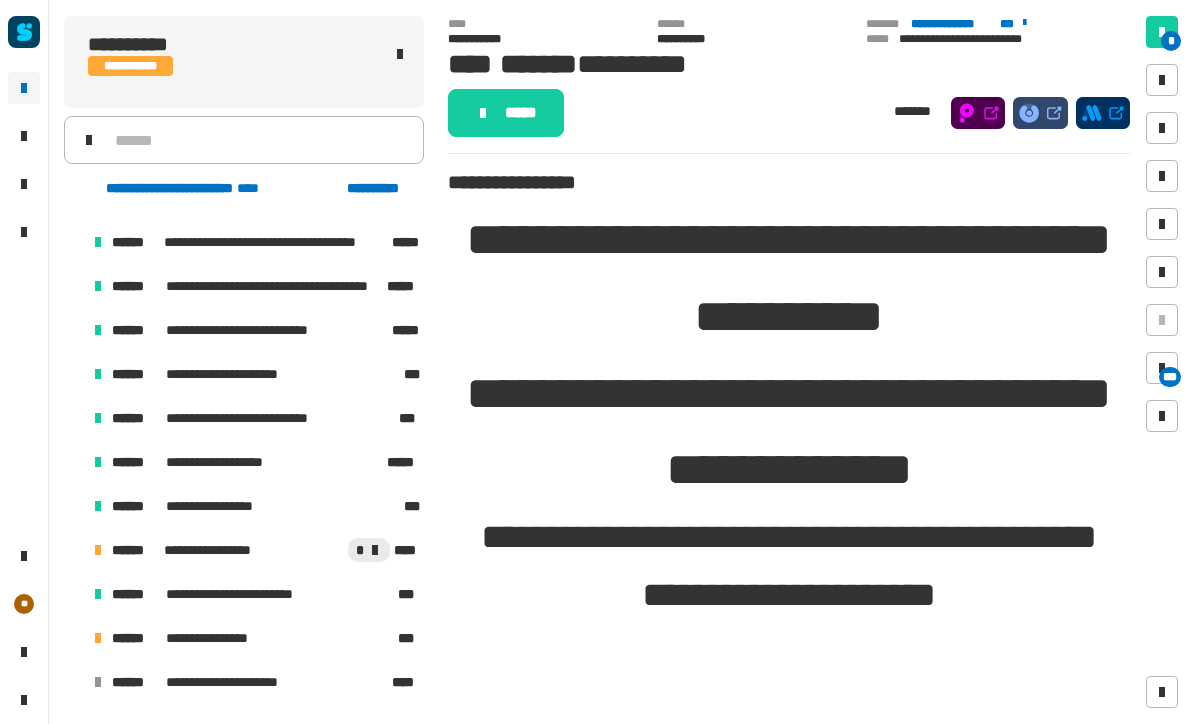 scroll, scrollTop: 828, scrollLeft: 0, axis: vertical 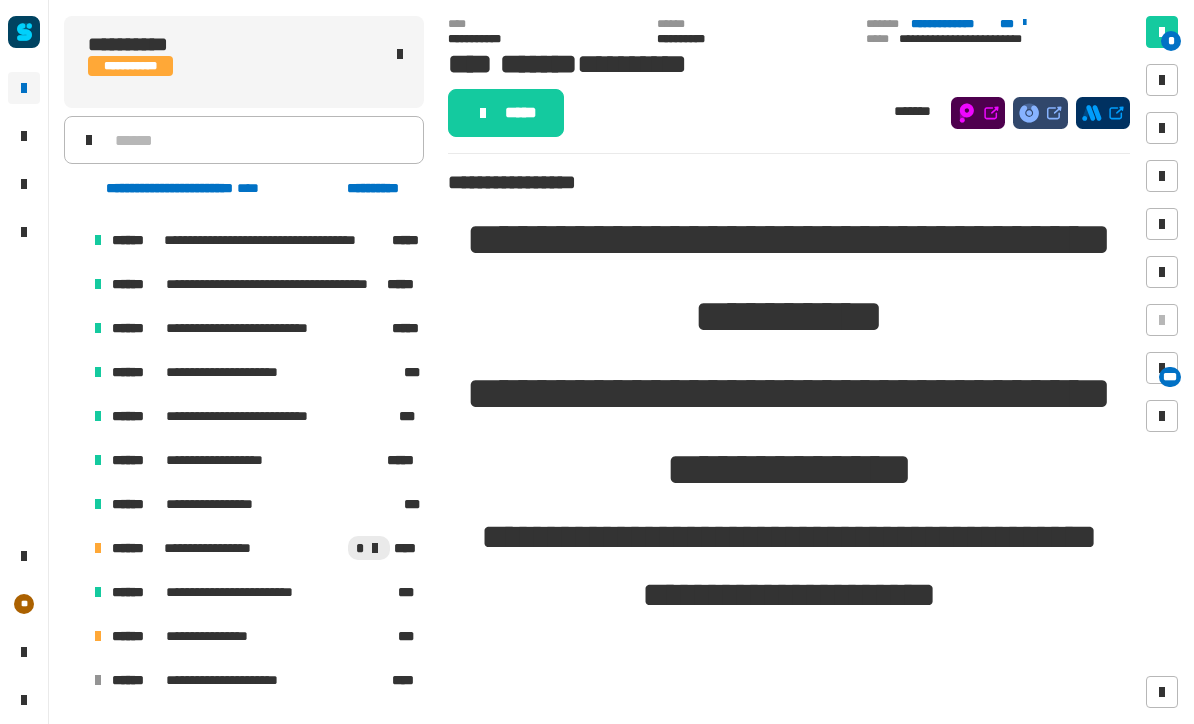 click at bounding box center [74, 460] 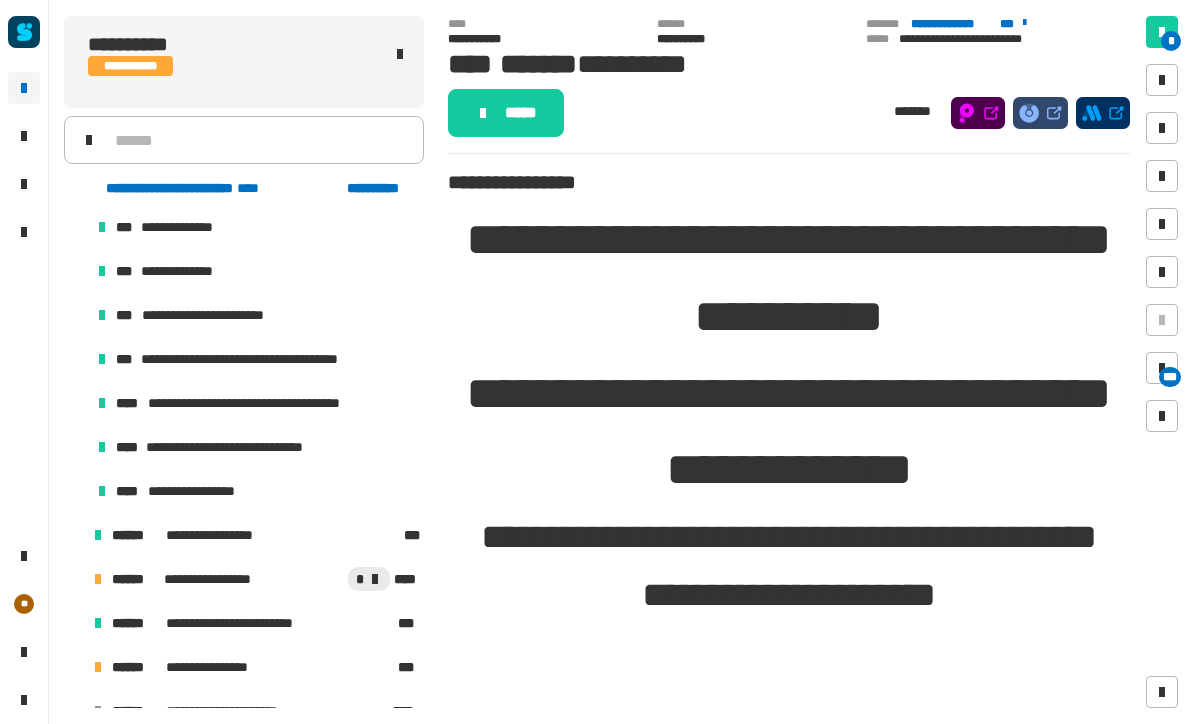scroll, scrollTop: 1492, scrollLeft: 0, axis: vertical 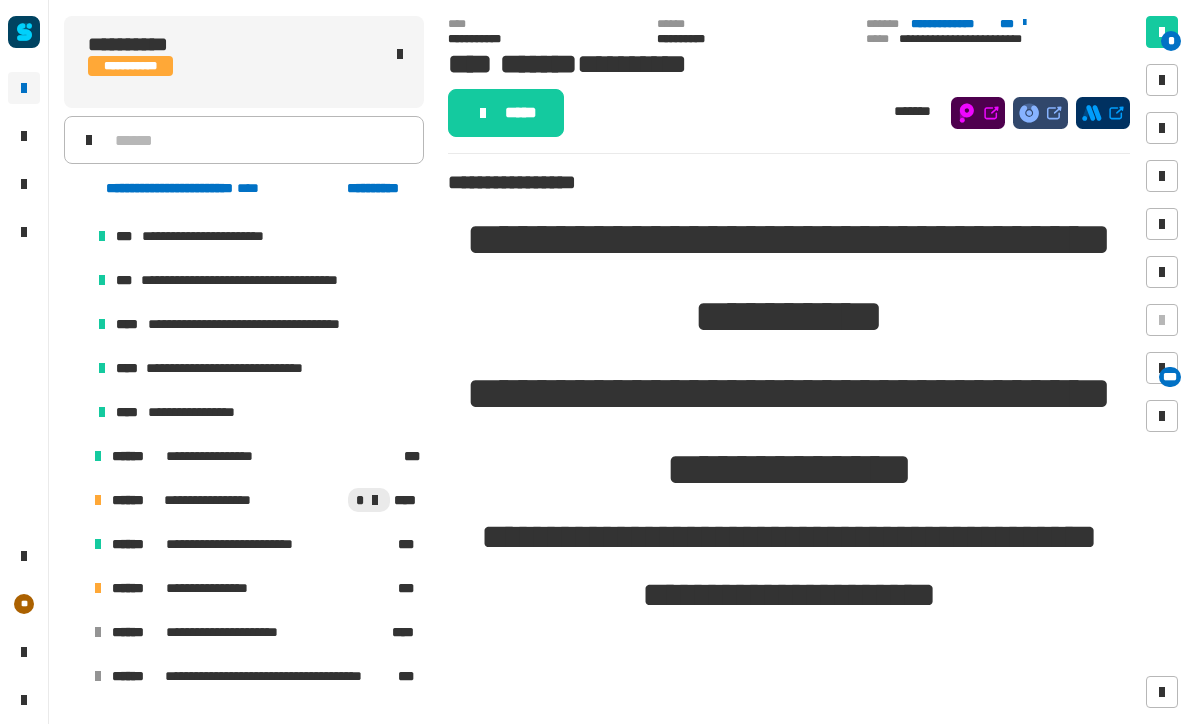 click on "**********" at bounding box center [256, 368] 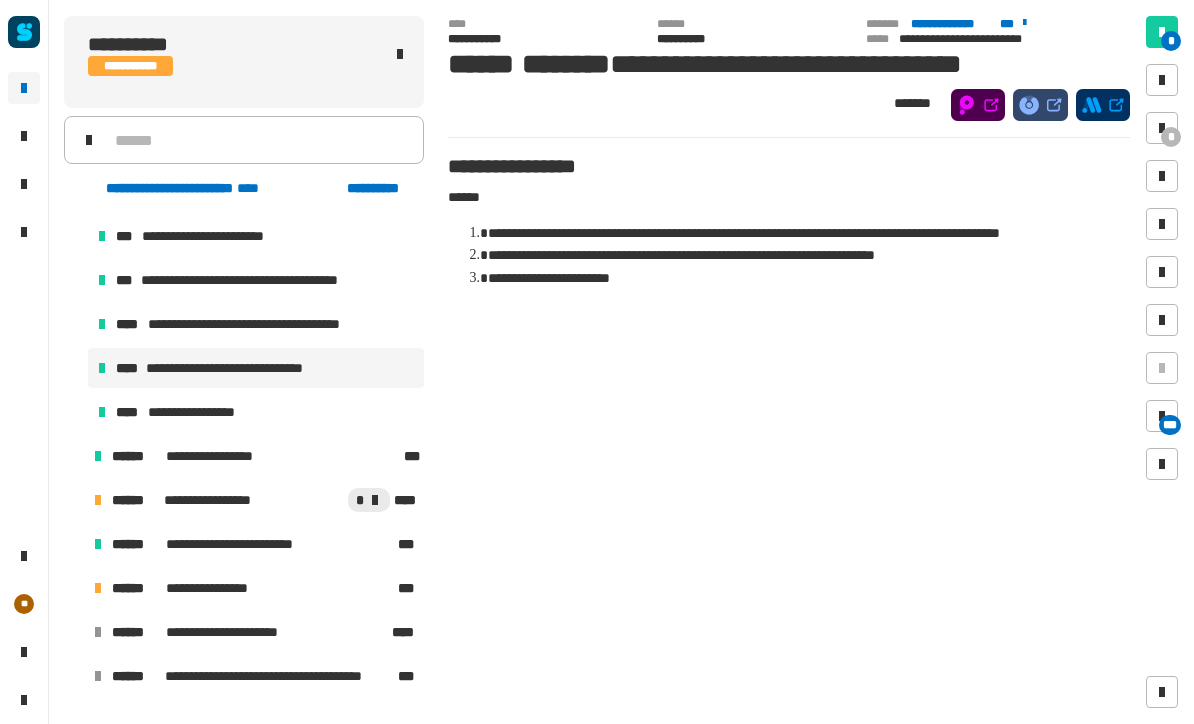 click on "**********" at bounding box center (201, 412) 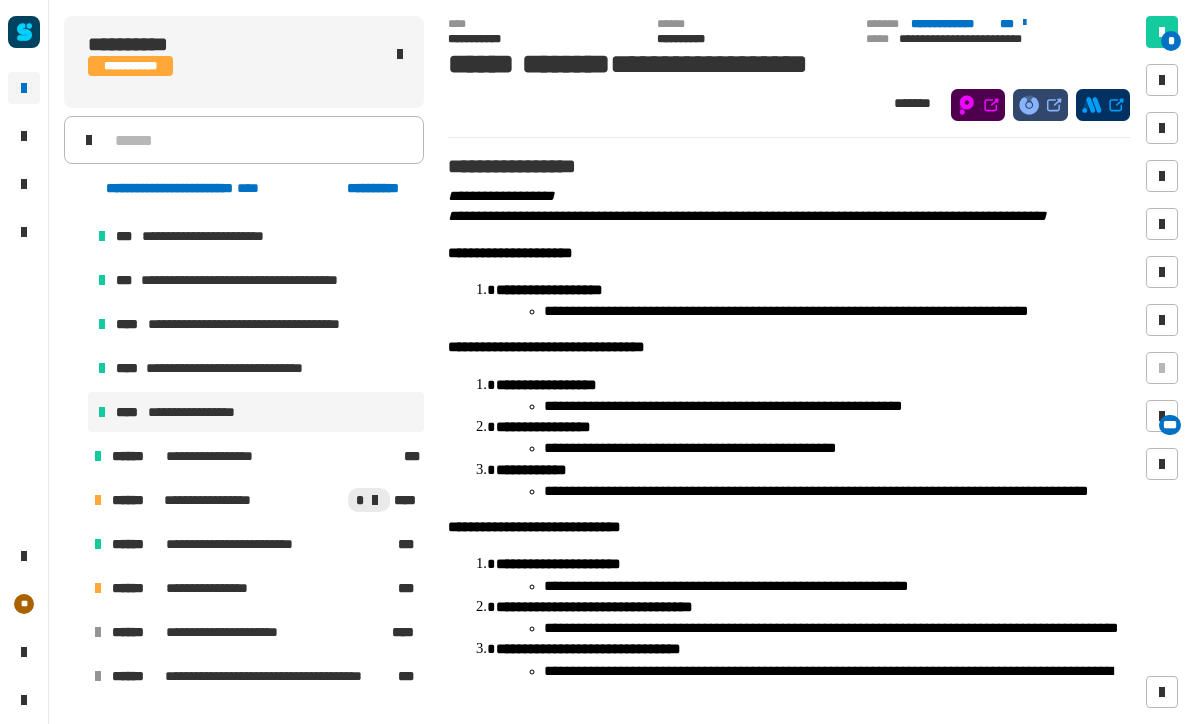 click on "**********" at bounding box center (256, 324) 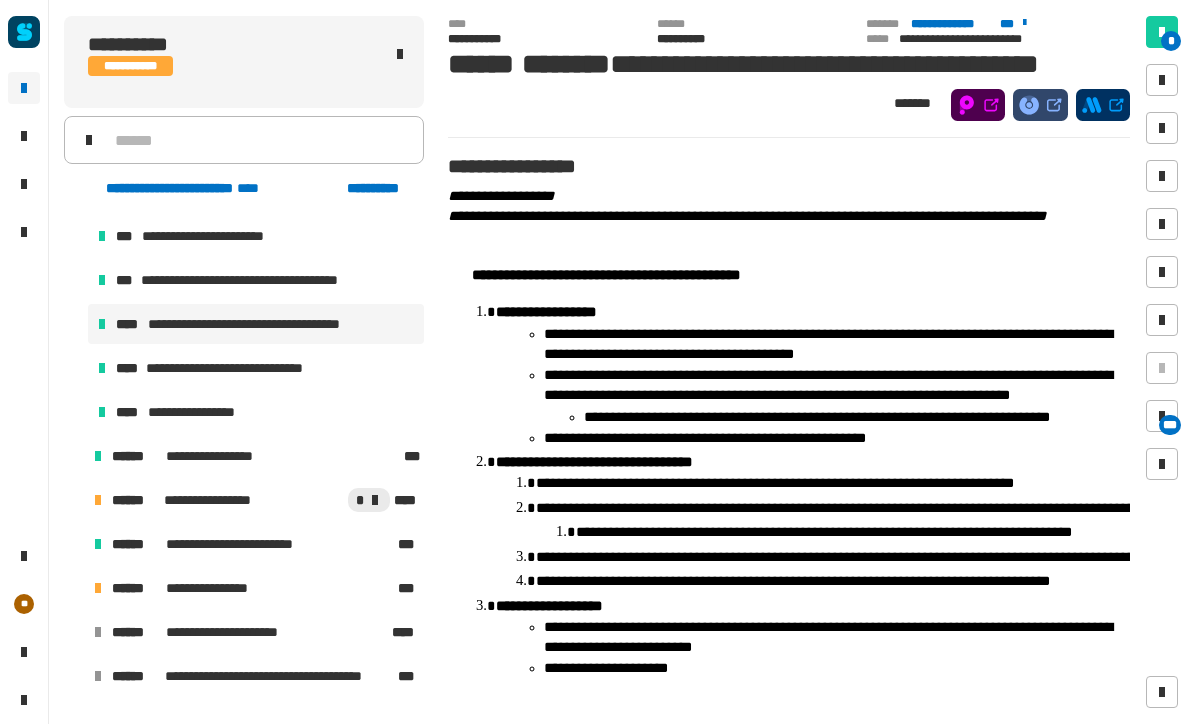 click on "**********" at bounding box center (256, 280) 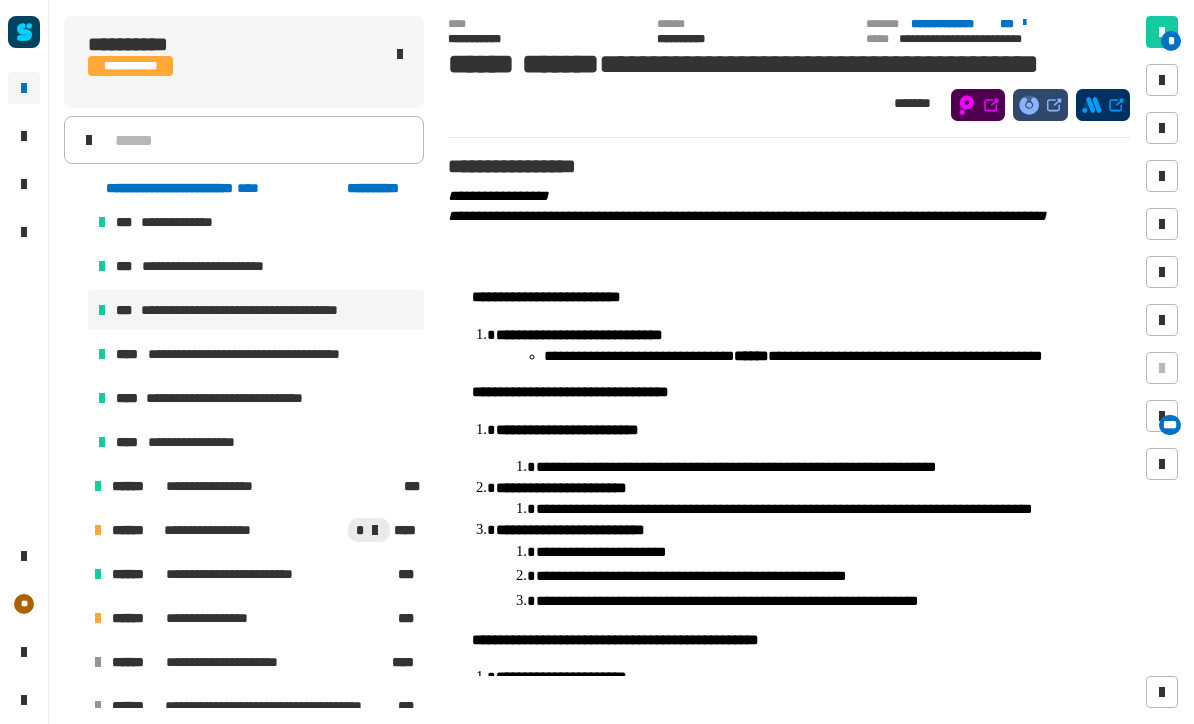 scroll, scrollTop: 1457, scrollLeft: 0, axis: vertical 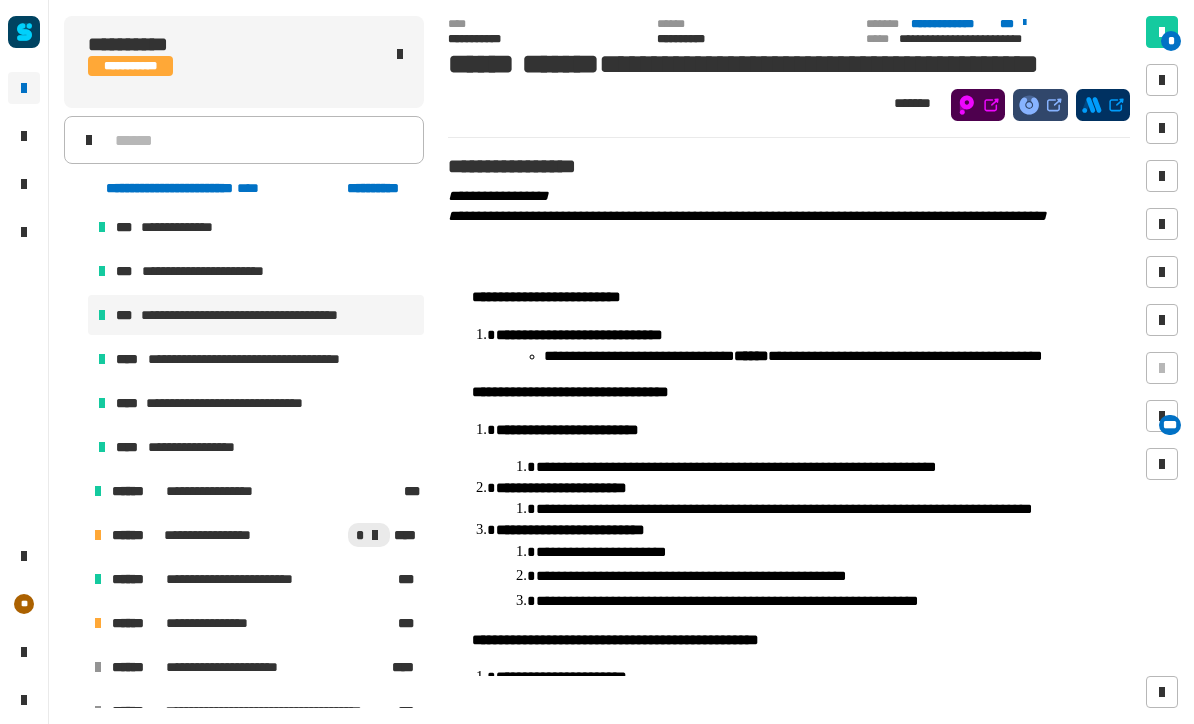click on "**********" at bounding box center [223, 271] 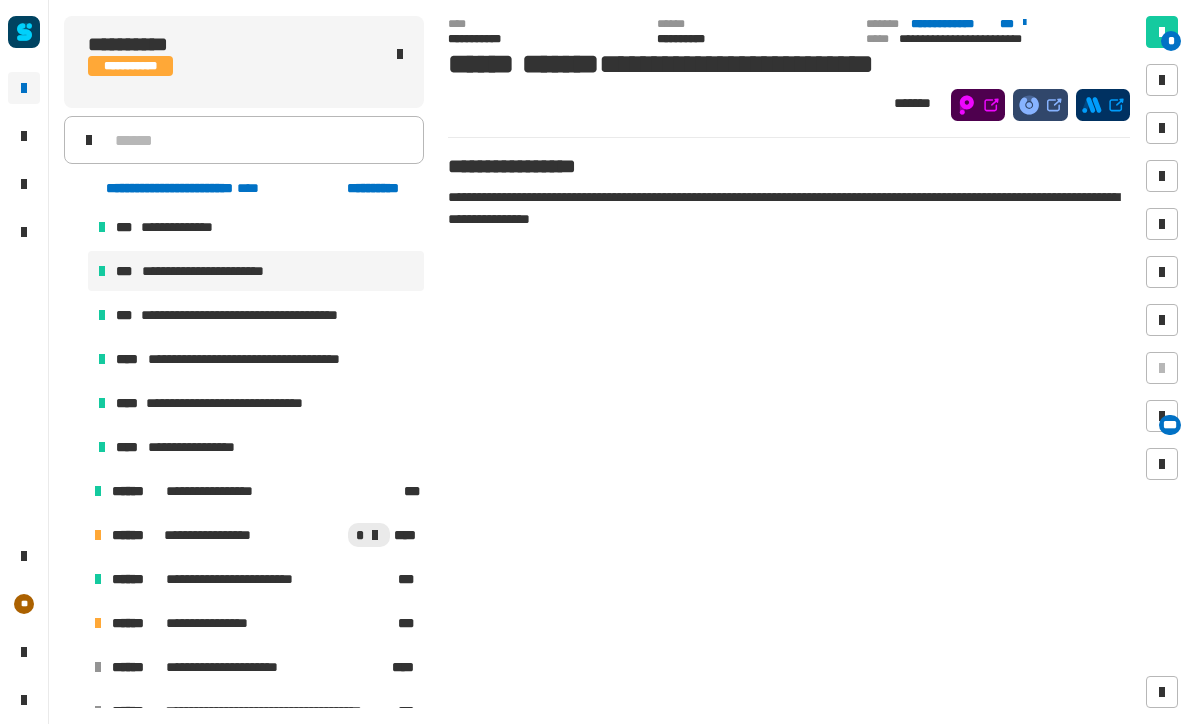 click on "**********" at bounding box center [256, 227] 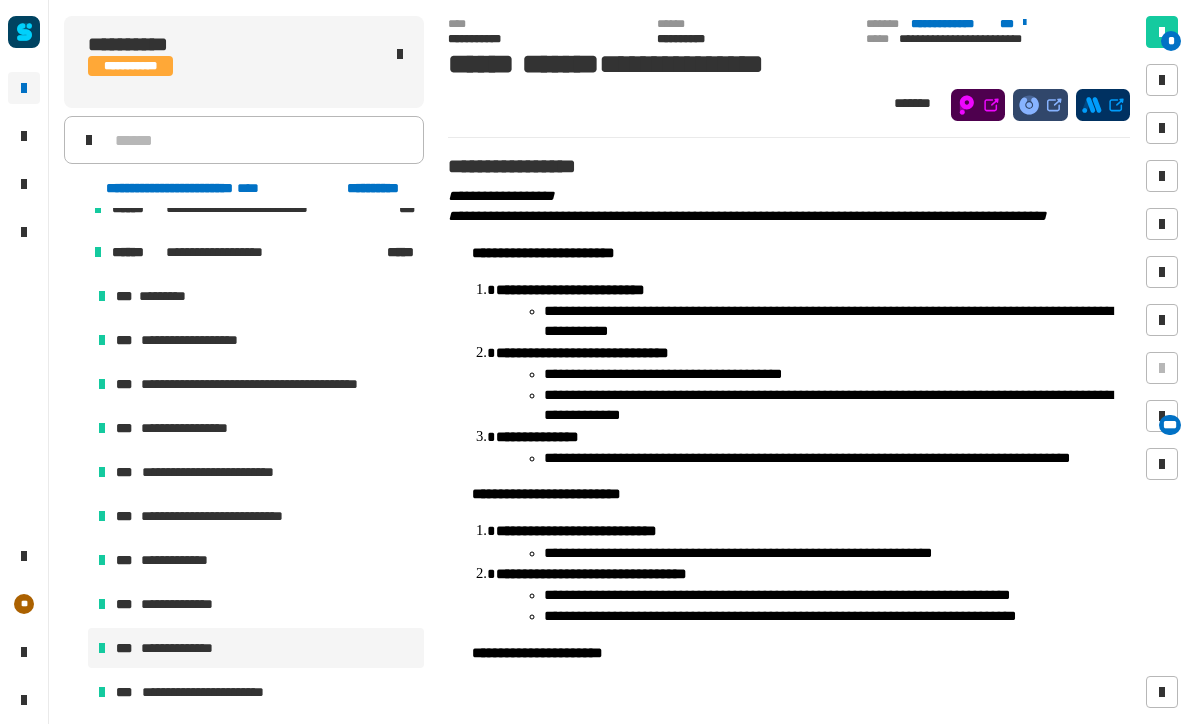 scroll, scrollTop: 1028, scrollLeft: 0, axis: vertical 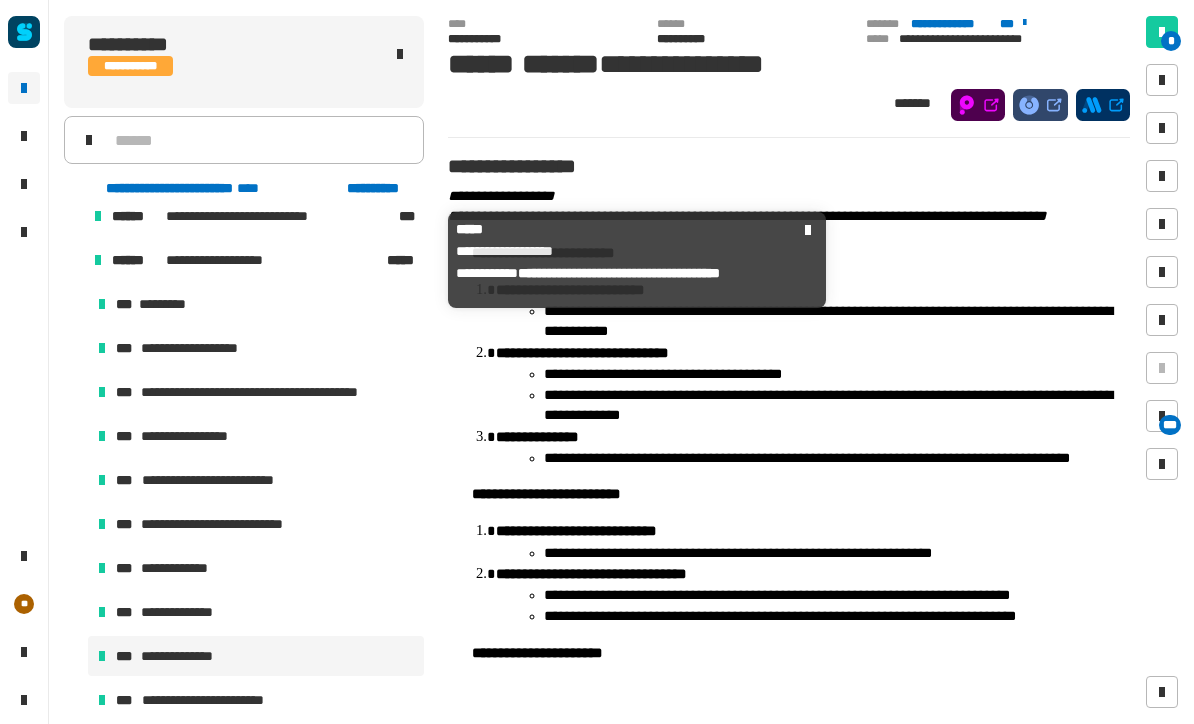 click on "******" at bounding box center (137, 260) 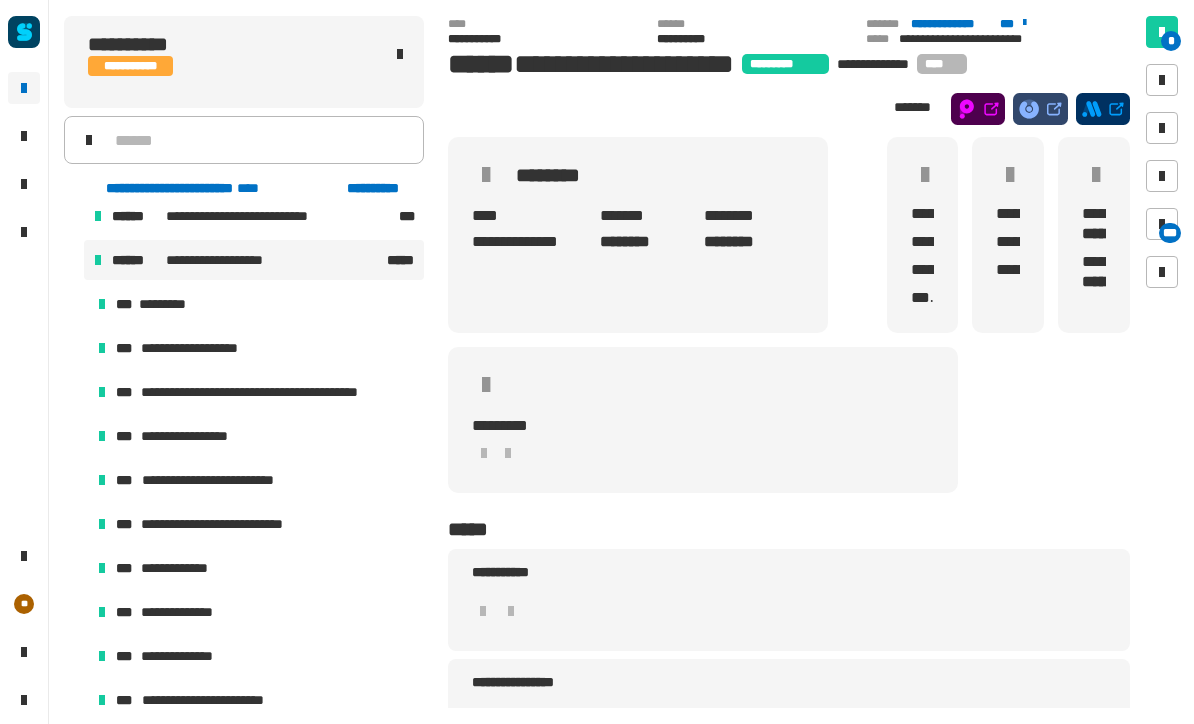 click on "**********" at bounding box center (270, 392) 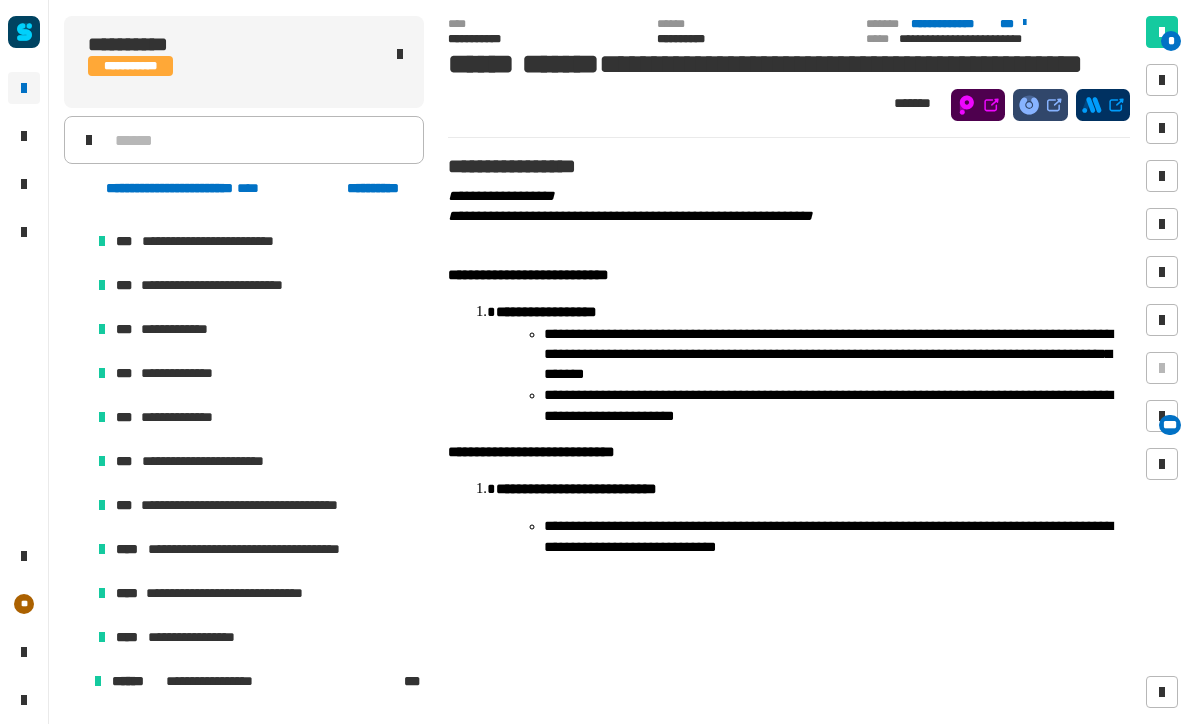 scroll, scrollTop: 1270, scrollLeft: 0, axis: vertical 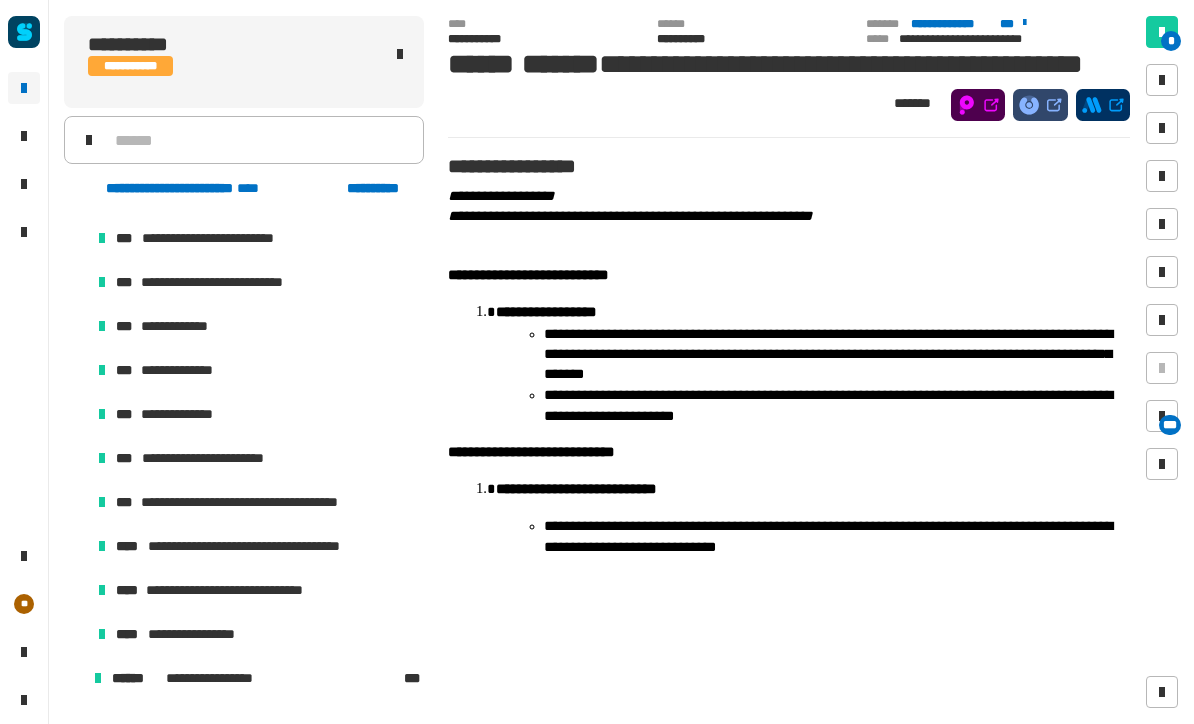 click on "**********" at bounding box center (223, 458) 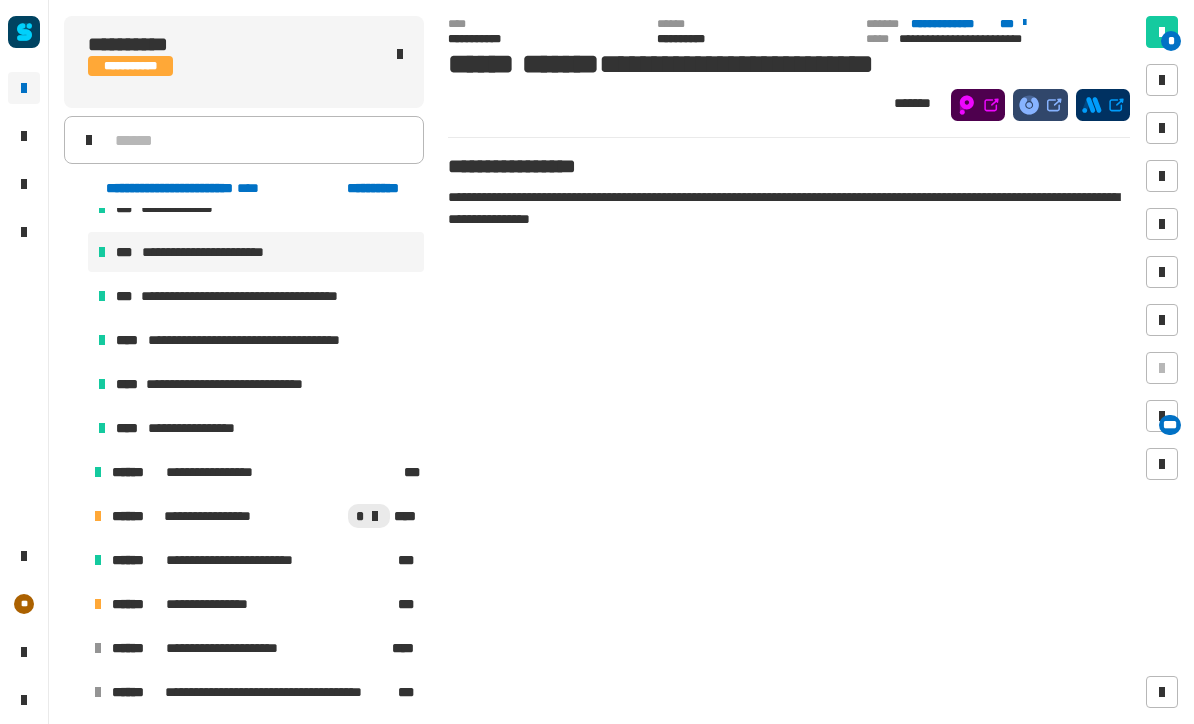 scroll, scrollTop: 1483, scrollLeft: 0, axis: vertical 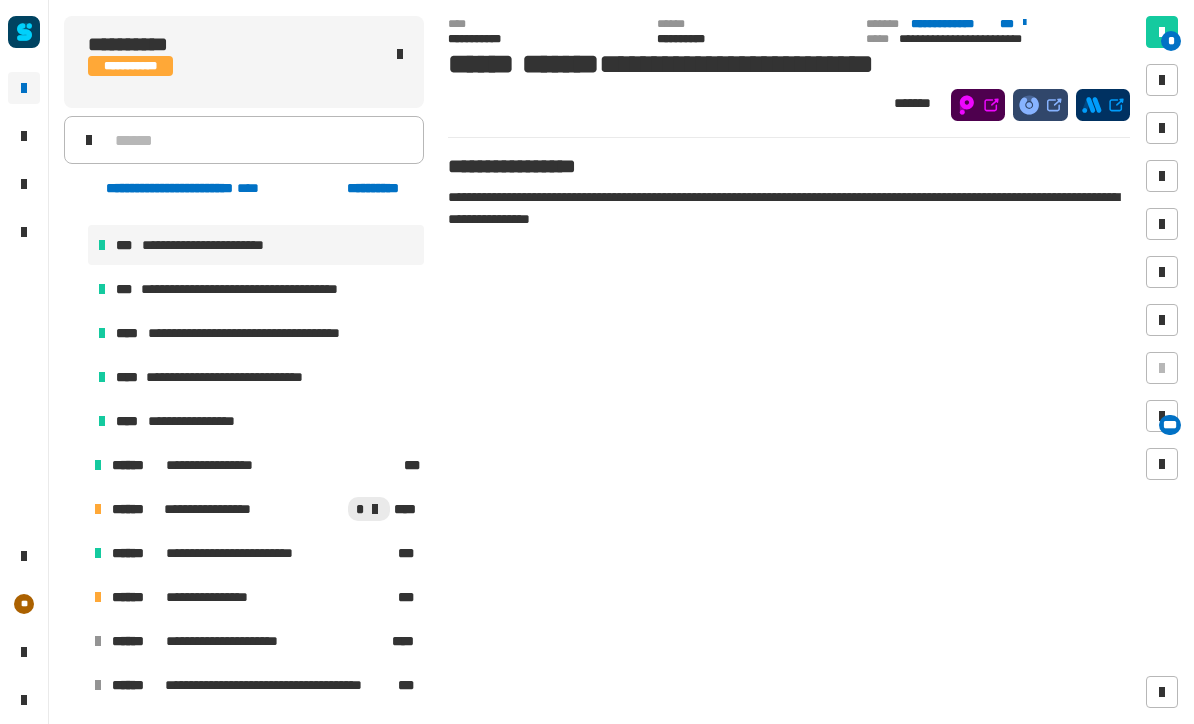click on "**********" at bounding box center (234, 377) 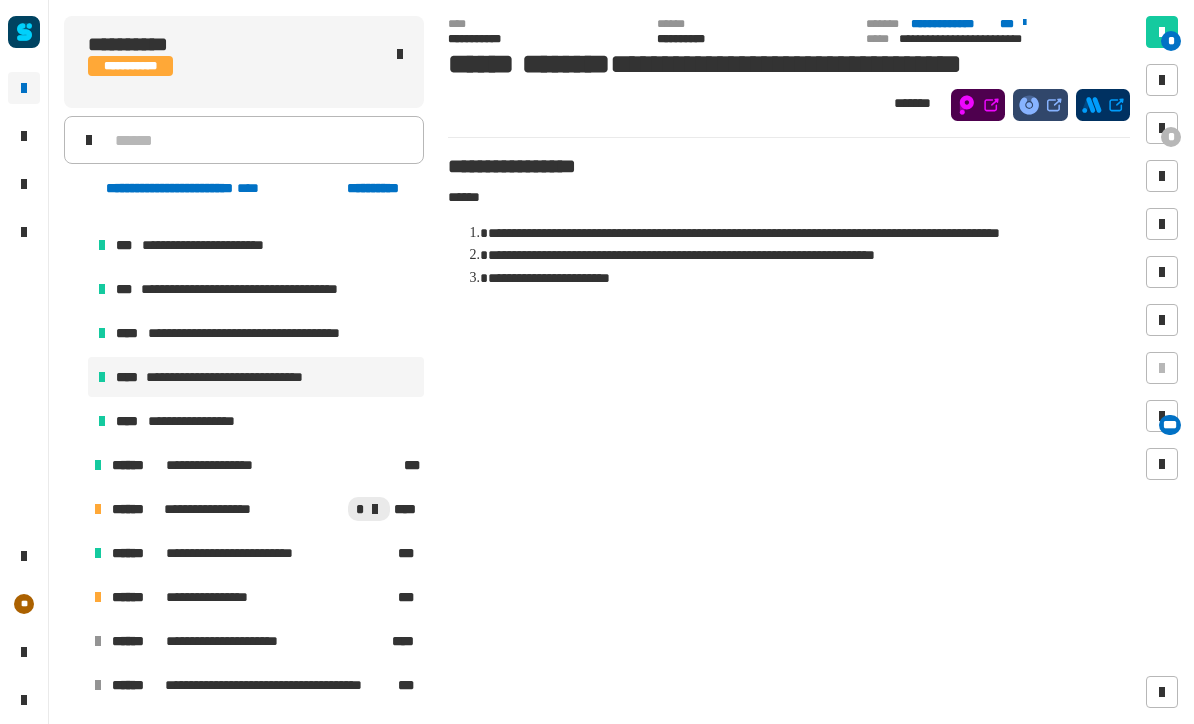 click at bounding box center [1162, 272] 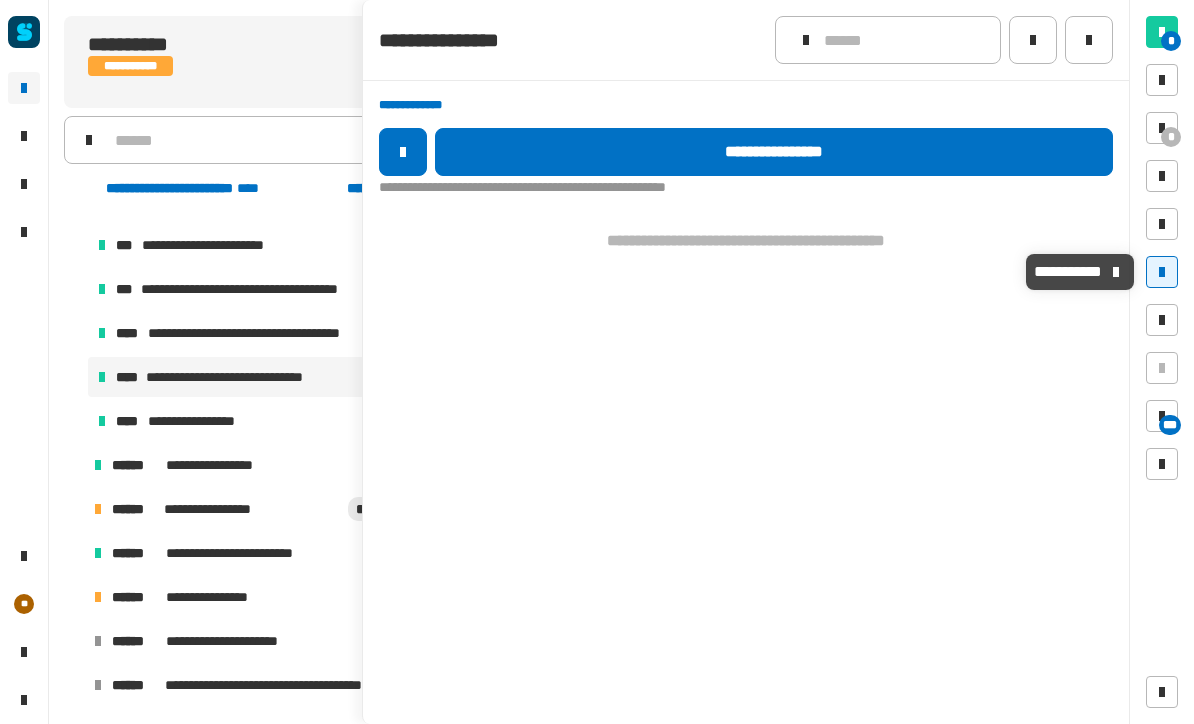 click on "**********" 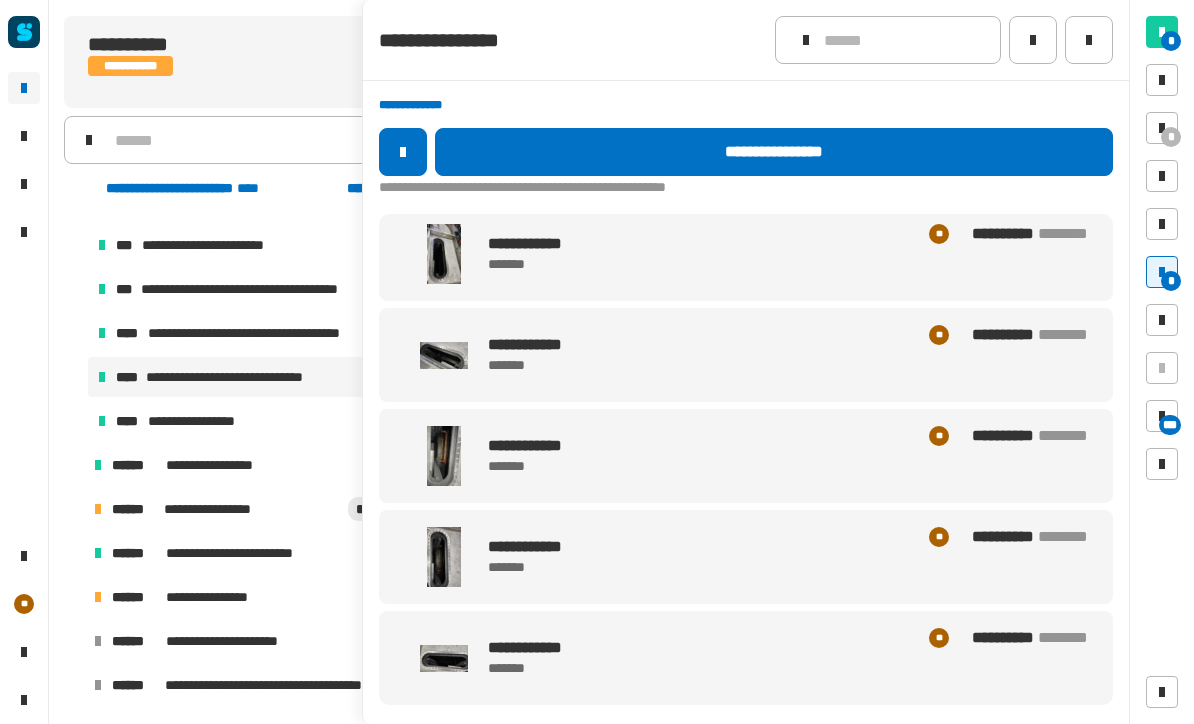 click on "**********" 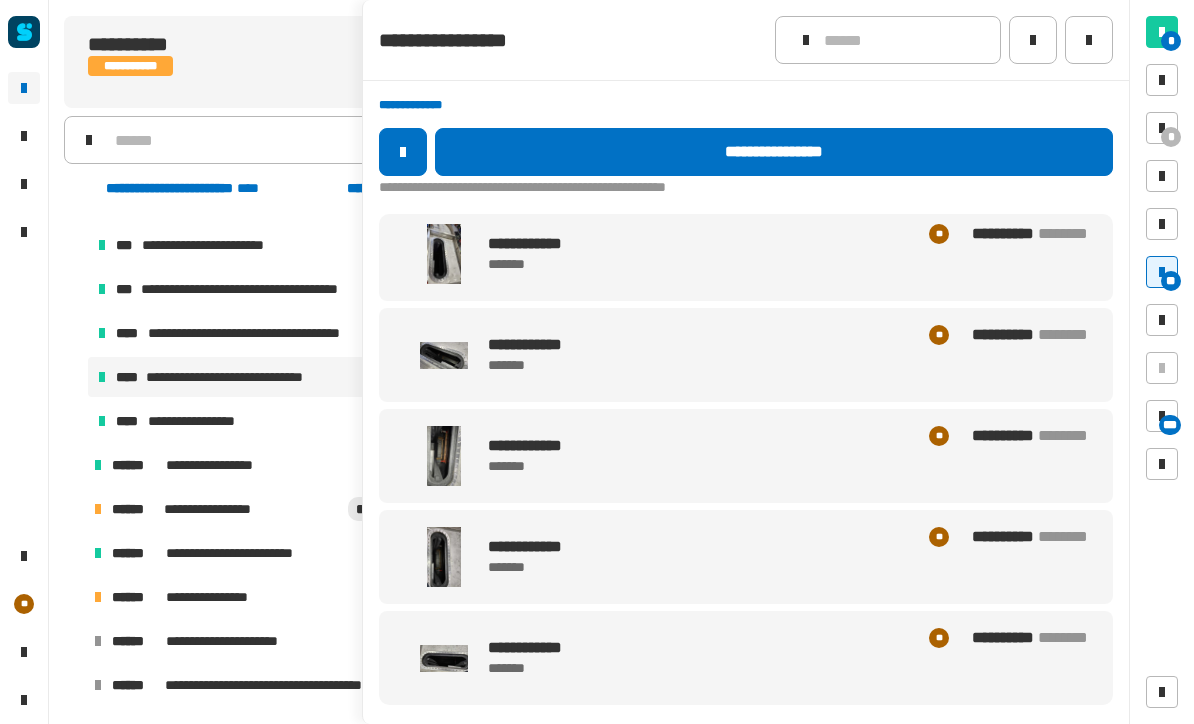 scroll, scrollTop: 505, scrollLeft: 0, axis: vertical 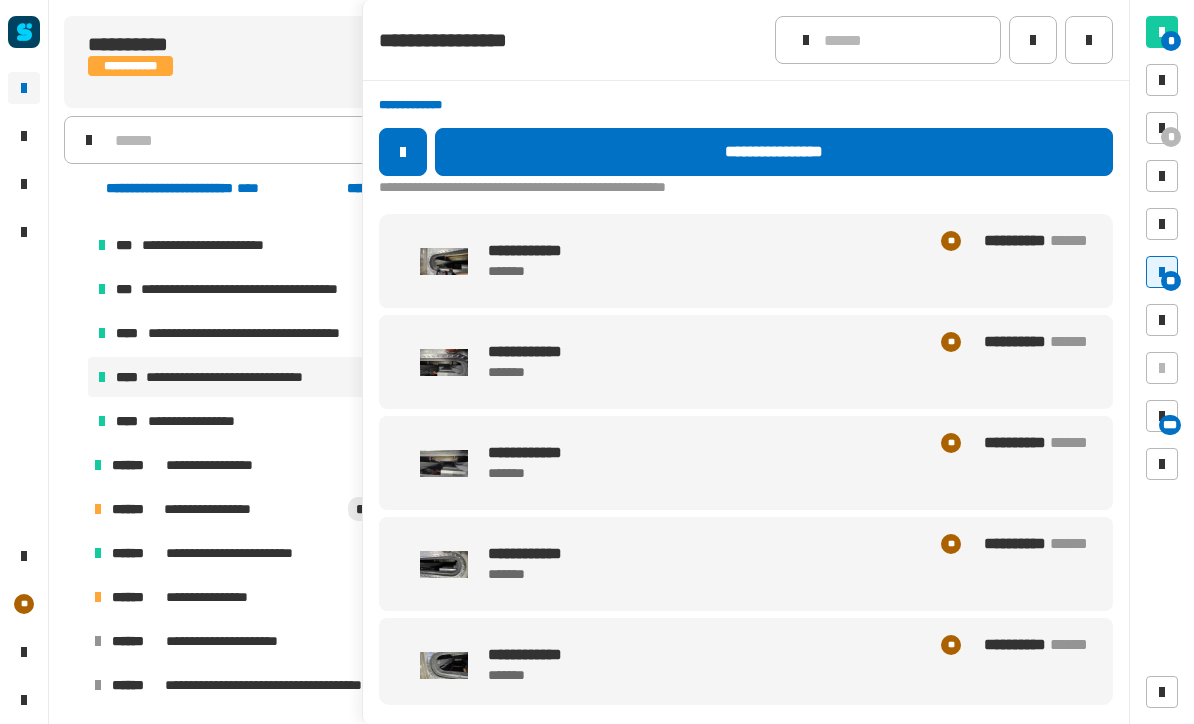 click 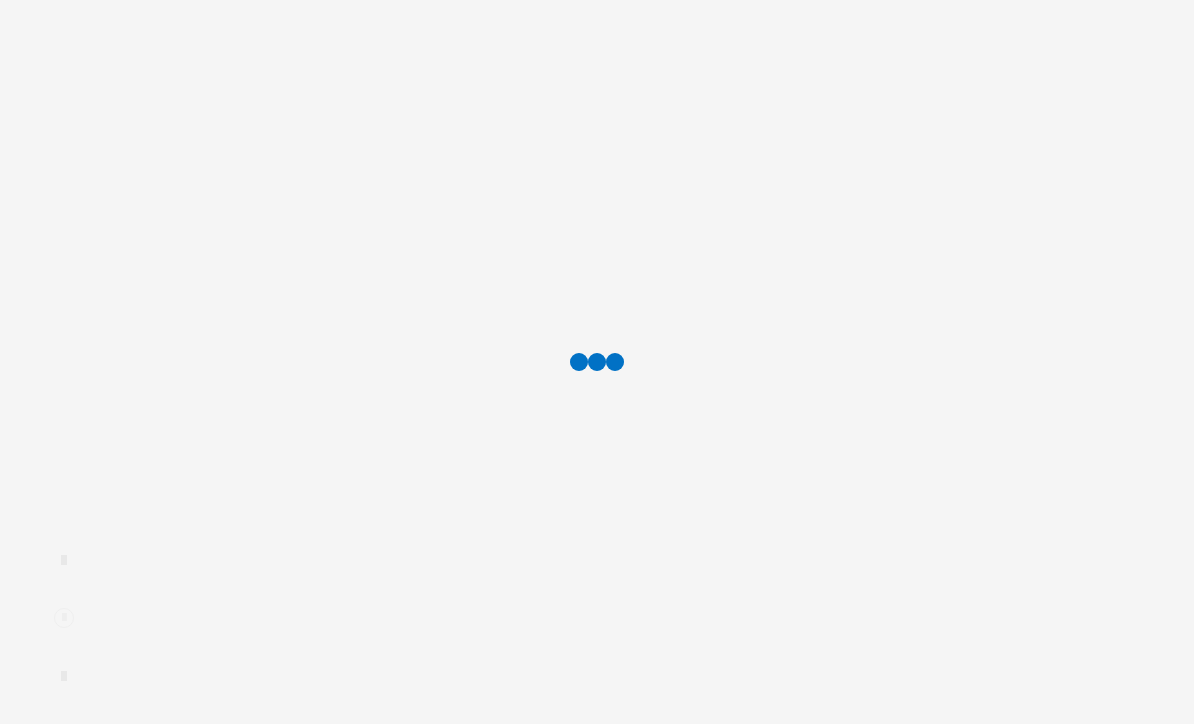 scroll, scrollTop: 0, scrollLeft: 0, axis: both 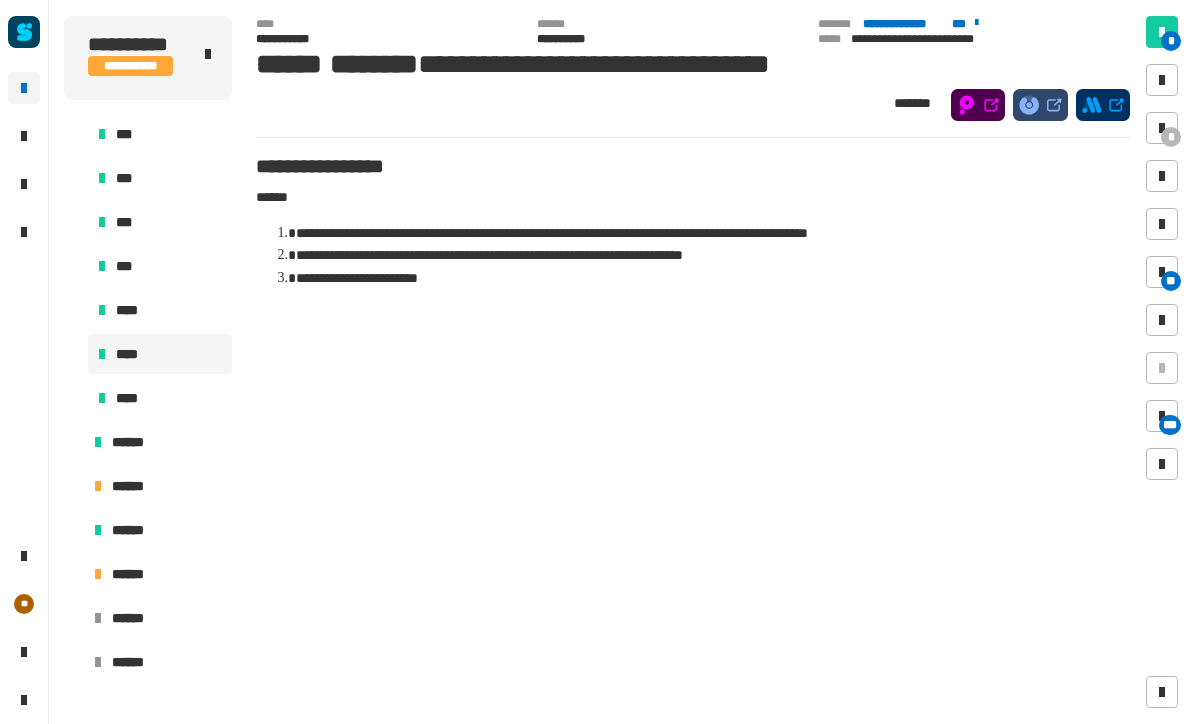 click on "**********" 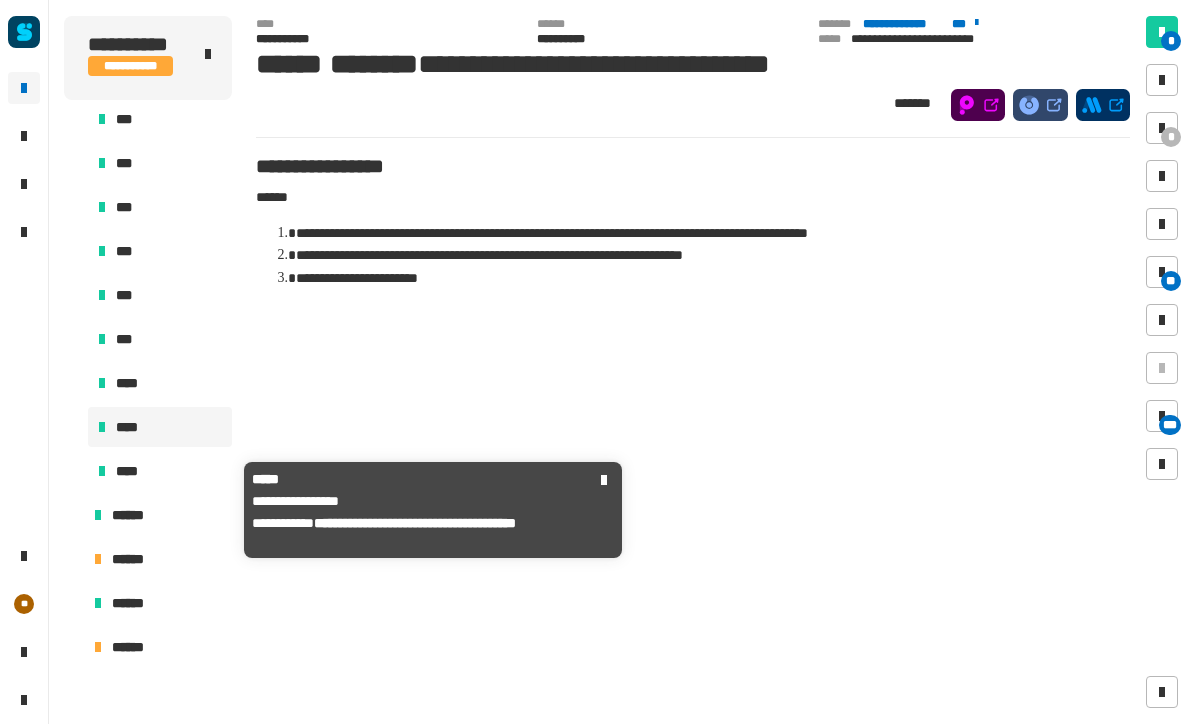 scroll, scrollTop: 1190, scrollLeft: 0, axis: vertical 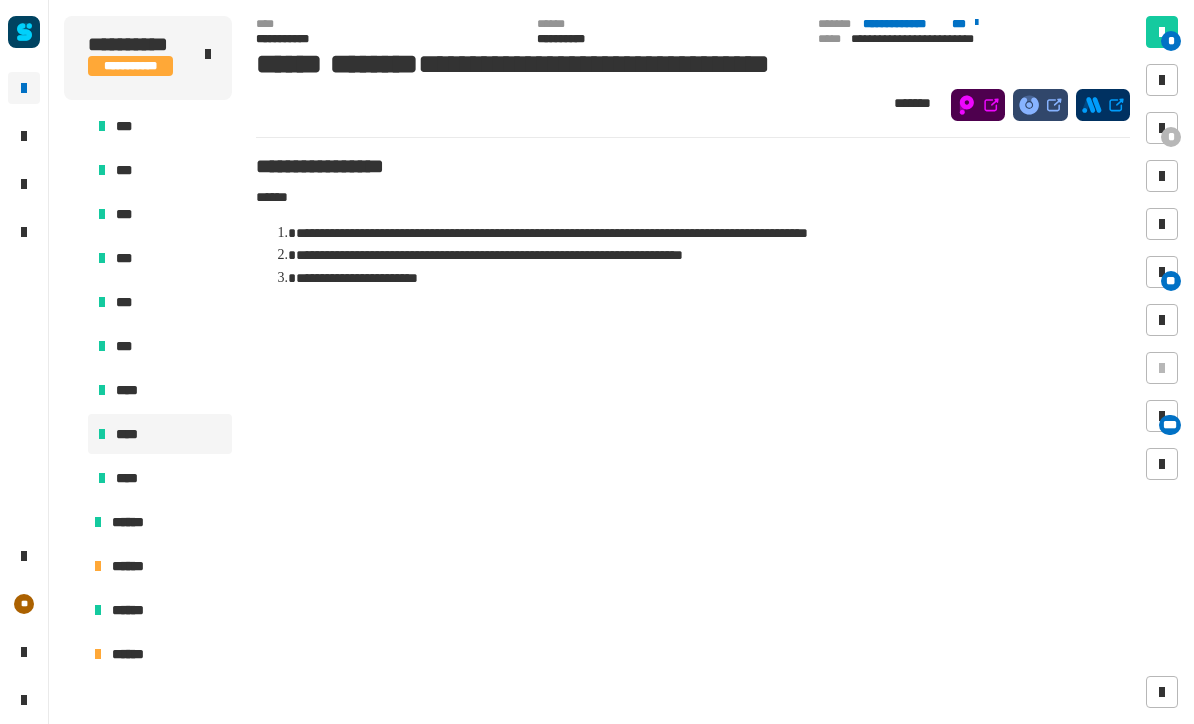 click on "**********" 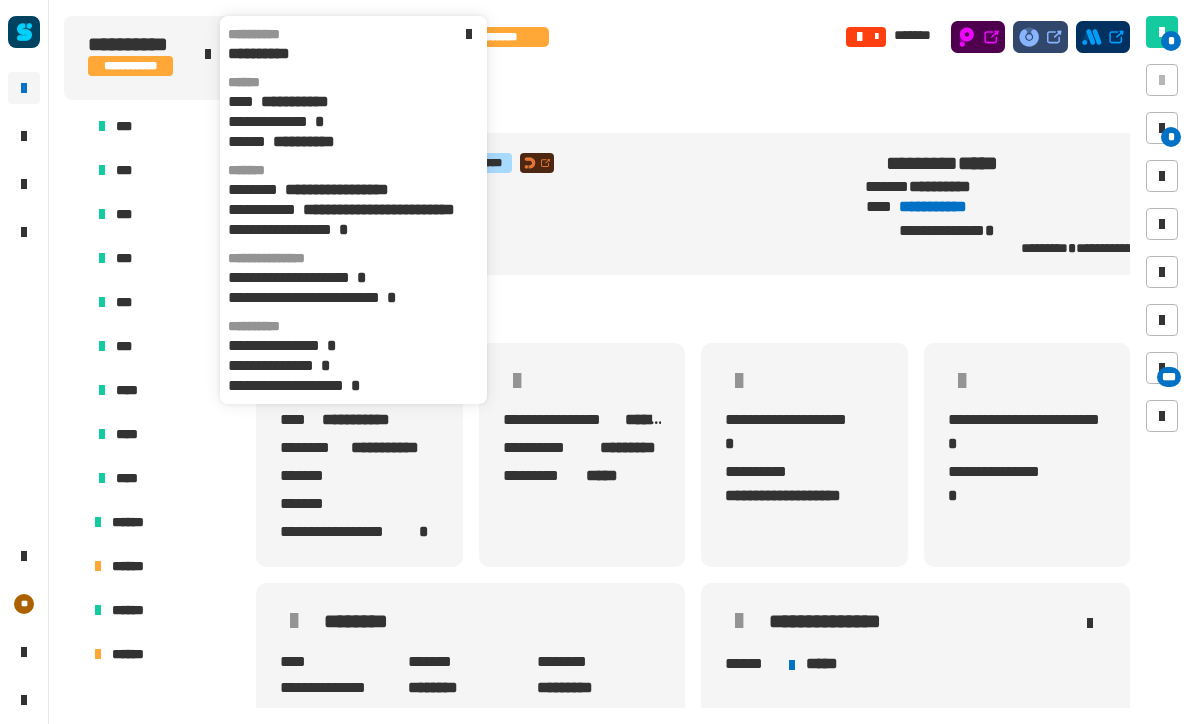 click 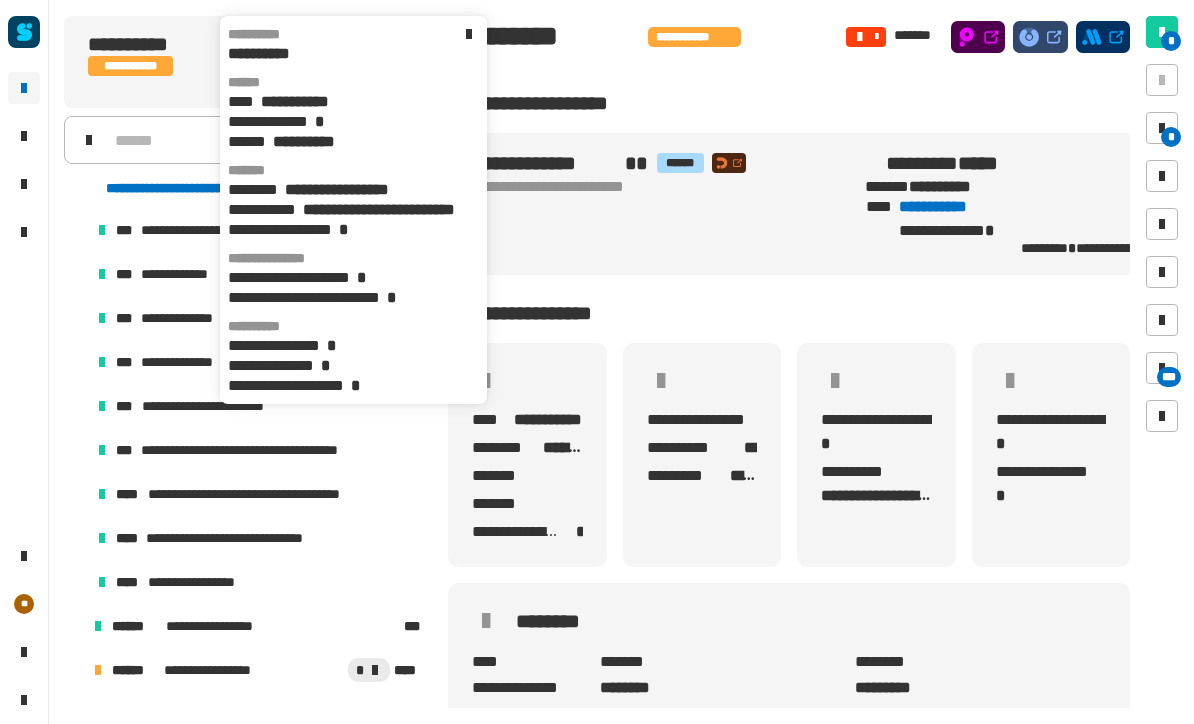 click 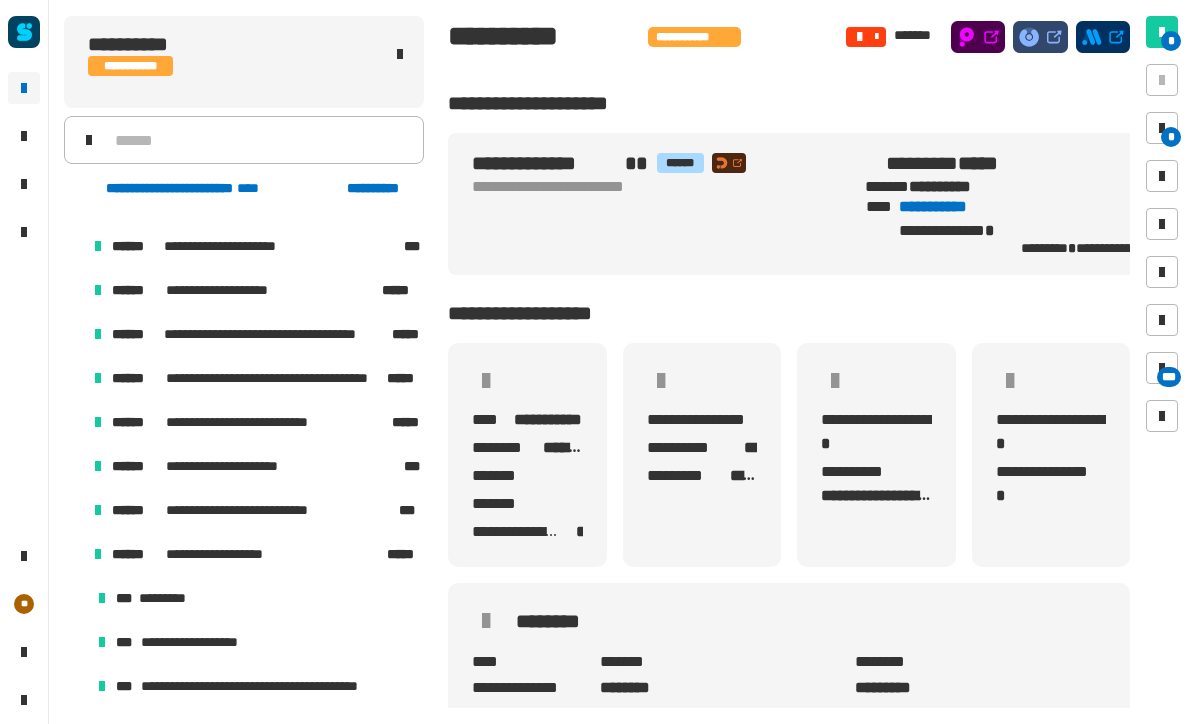 scroll, scrollTop: 623, scrollLeft: 0, axis: vertical 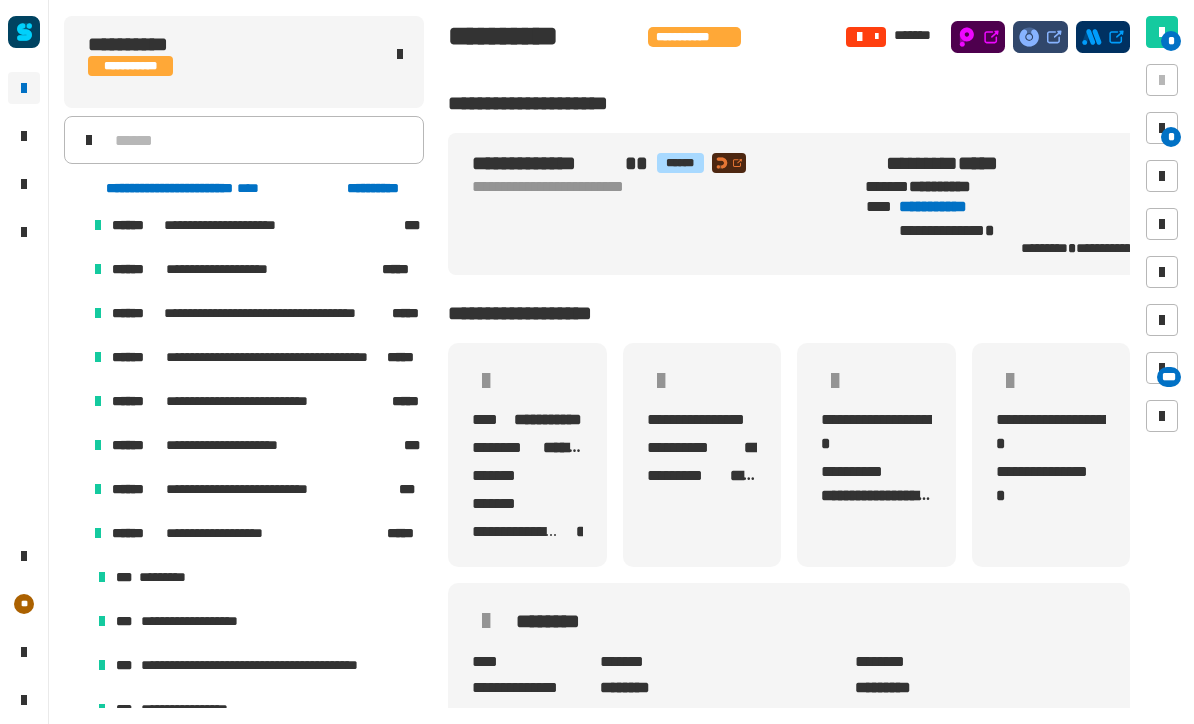 click at bounding box center [74, 533] 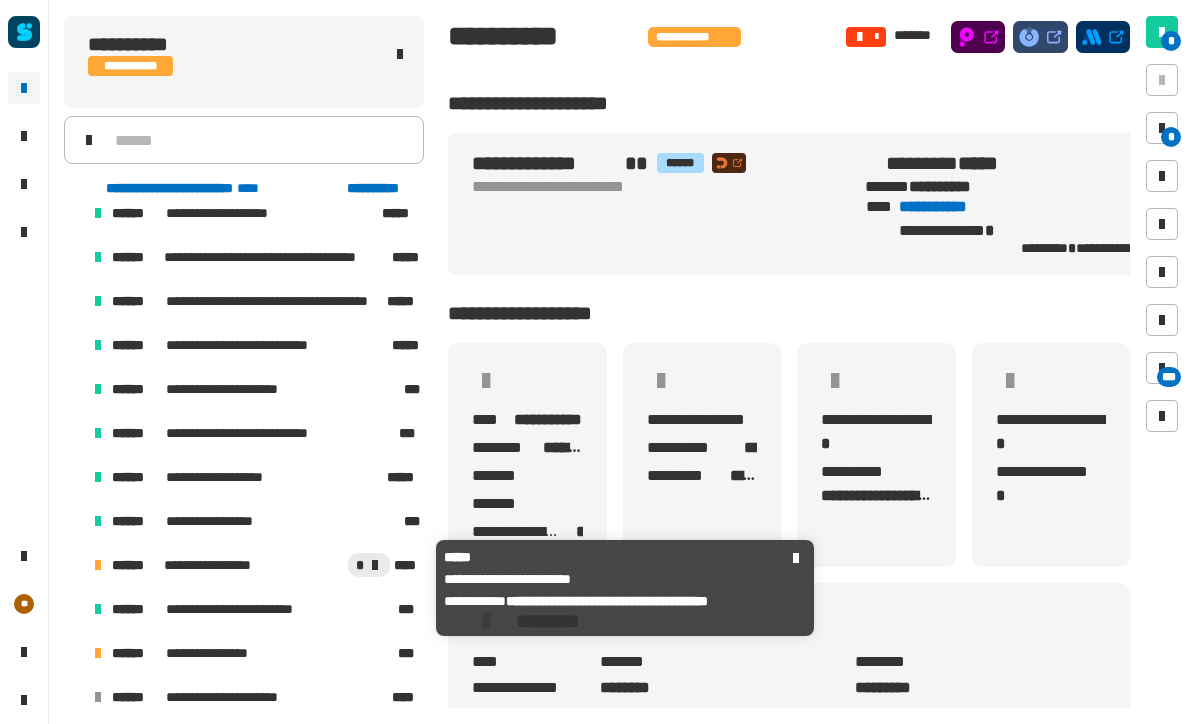 scroll, scrollTop: 657, scrollLeft: 0, axis: vertical 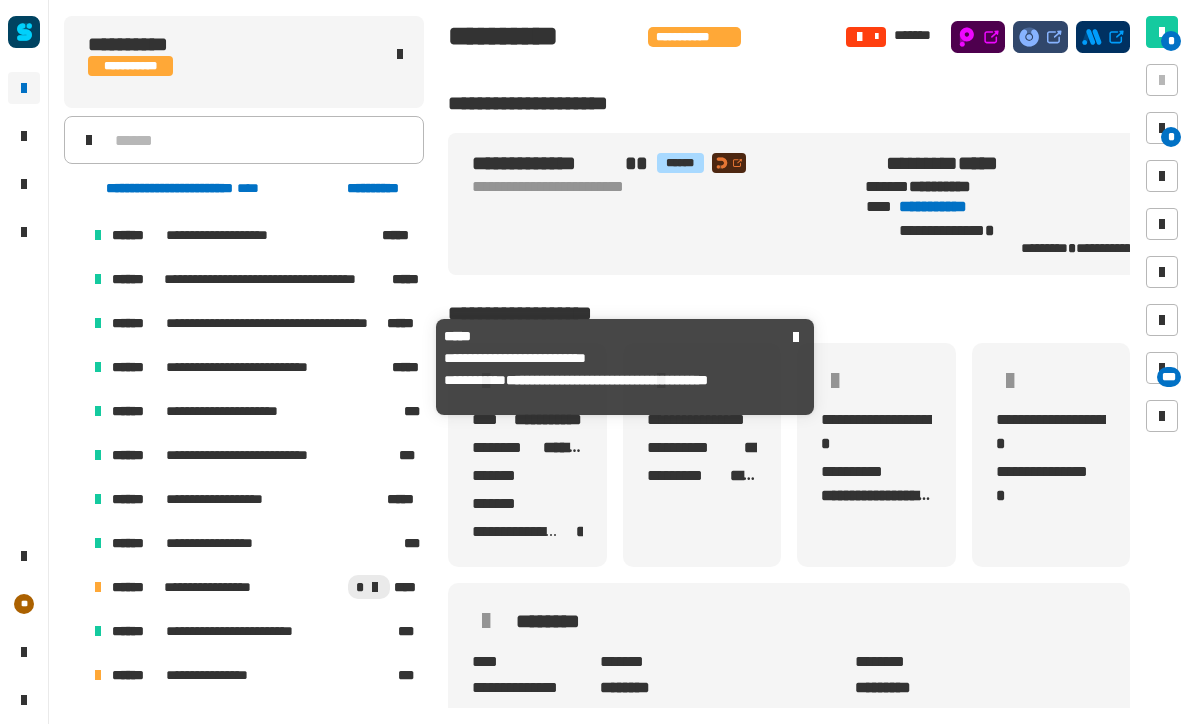 click on "**********" 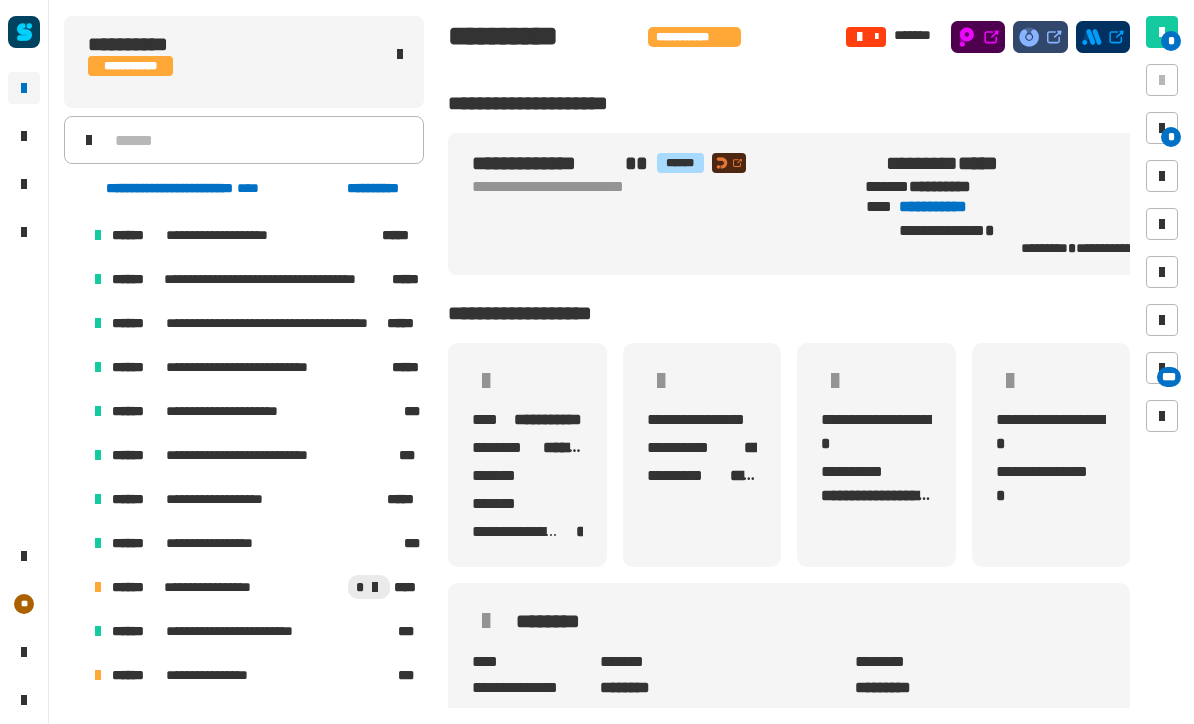 click at bounding box center (98, 367) 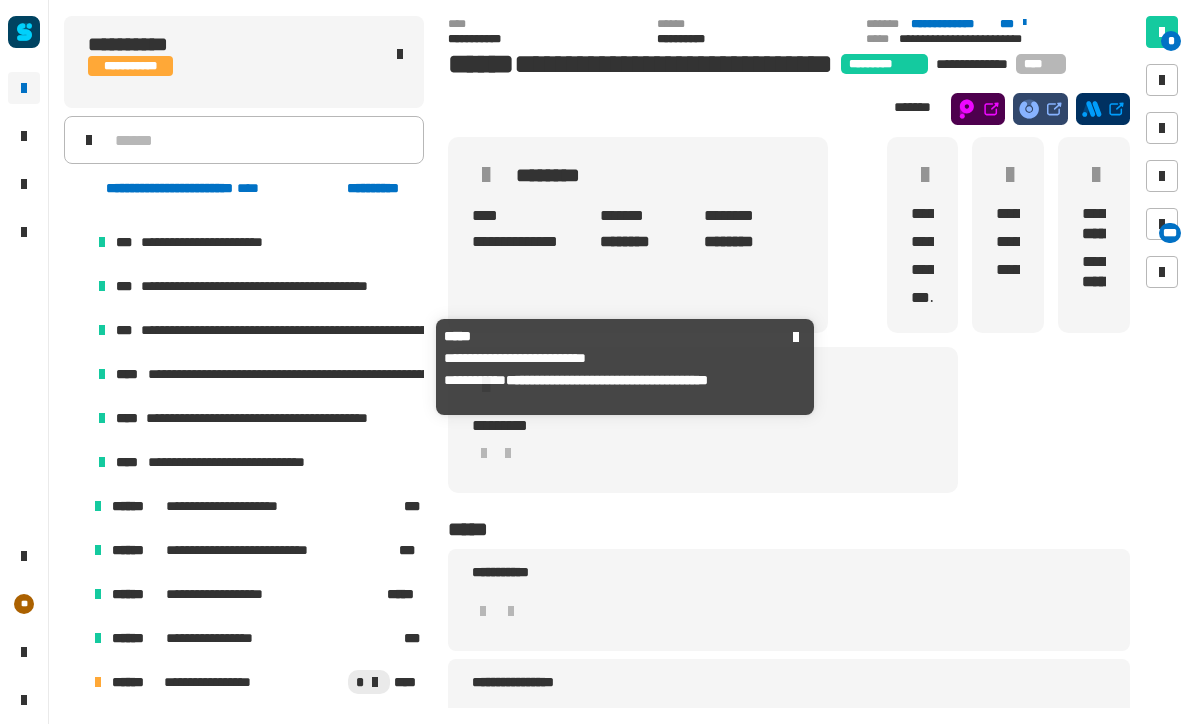 scroll, scrollTop: 1051, scrollLeft: 0, axis: vertical 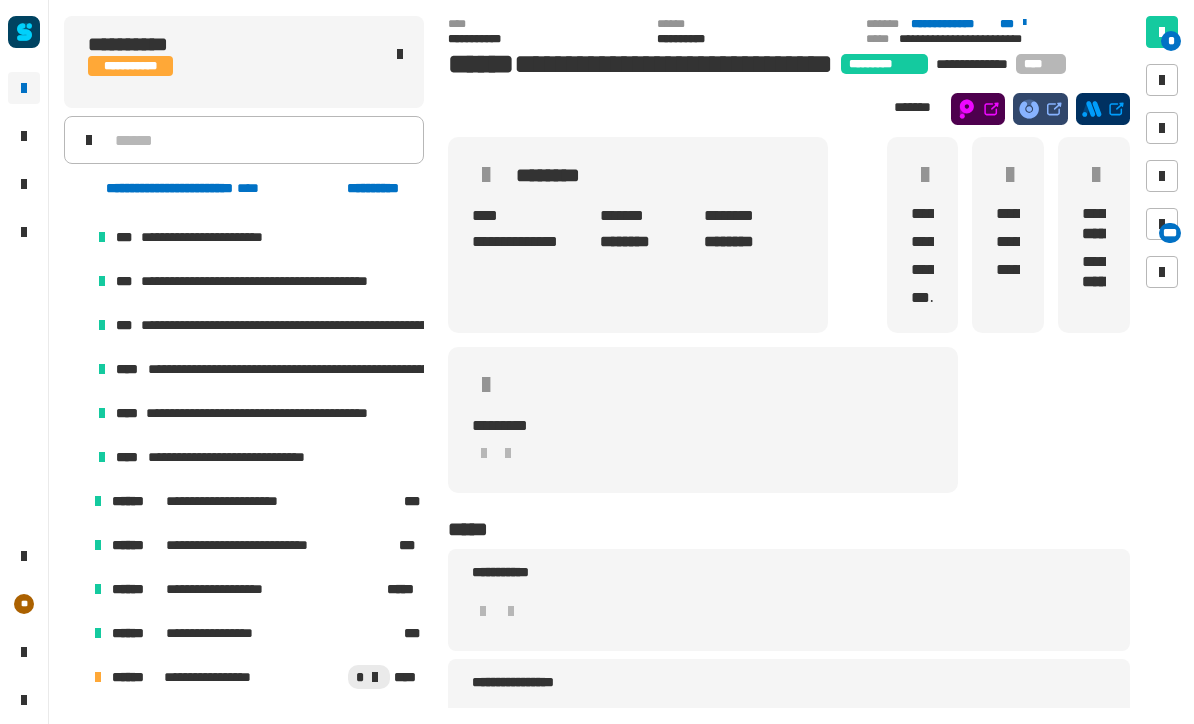 click on "**********" at bounding box center (287, 413) 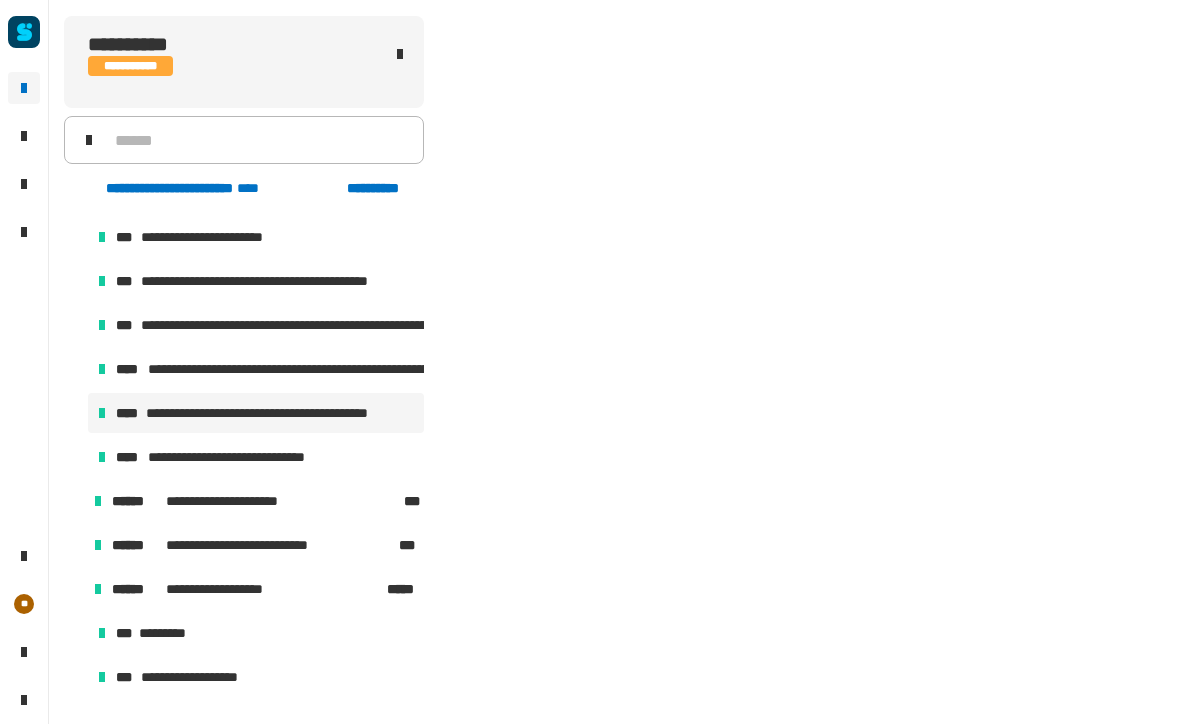scroll, scrollTop: 1490, scrollLeft: 0, axis: vertical 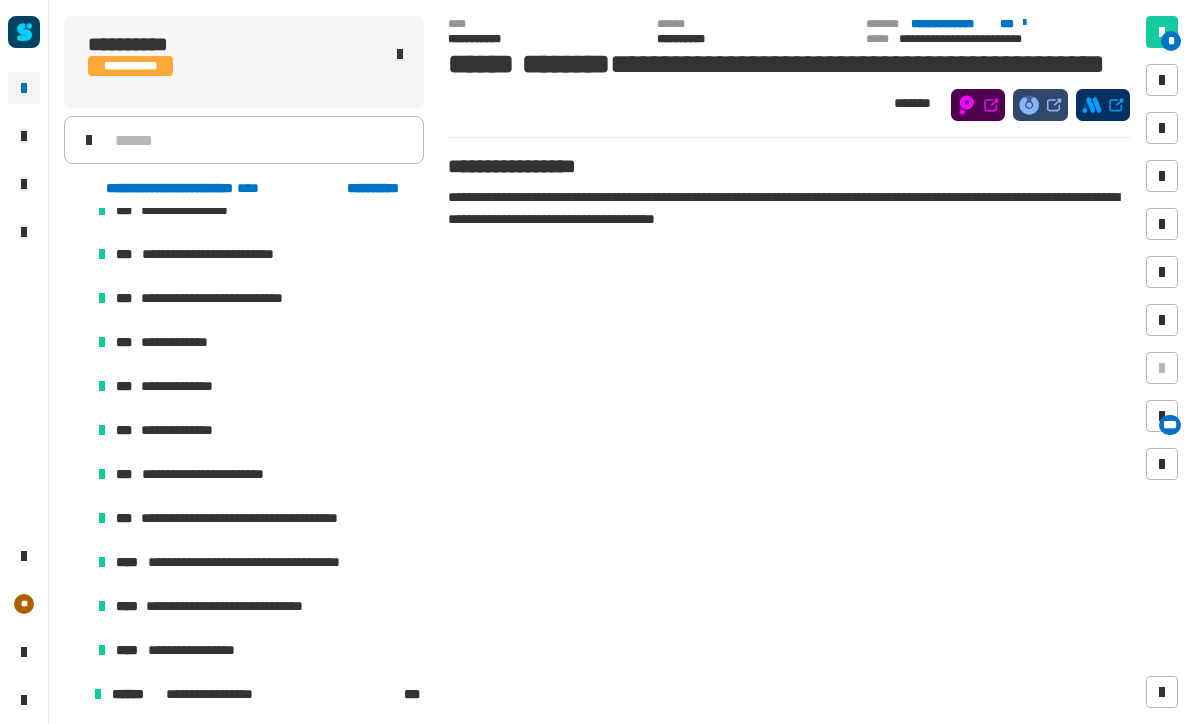 click on "**********" at bounding box center [234, 606] 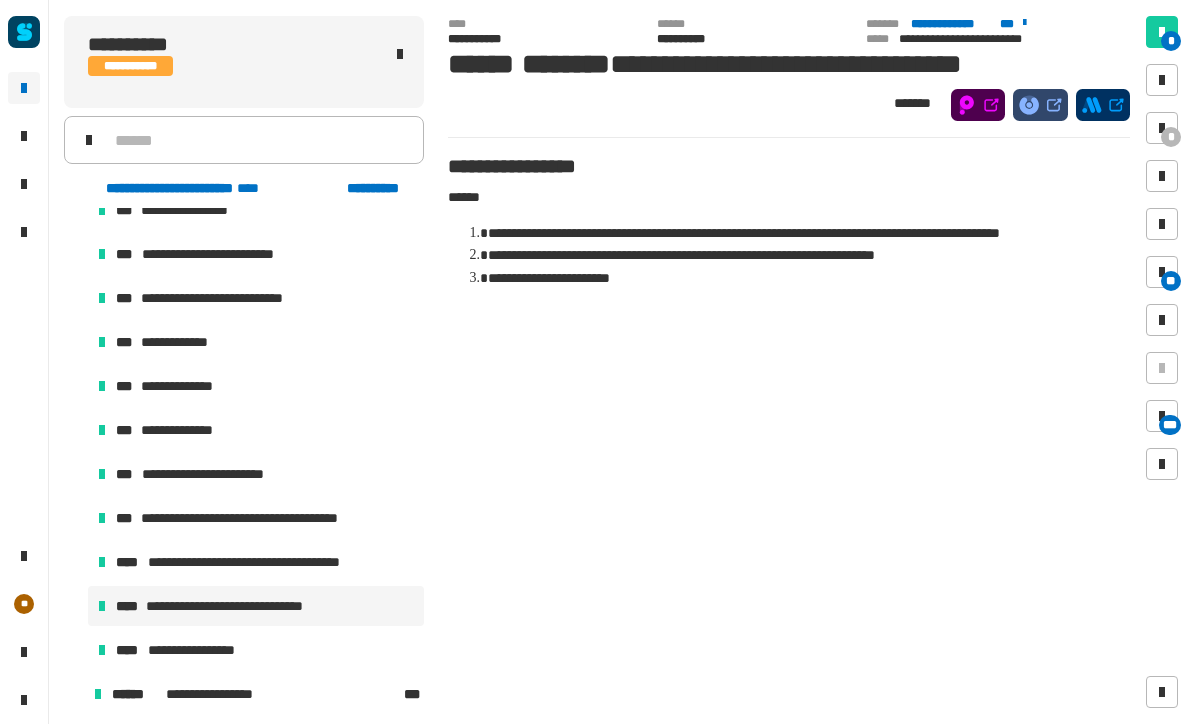 click on "**" at bounding box center [1162, 272] 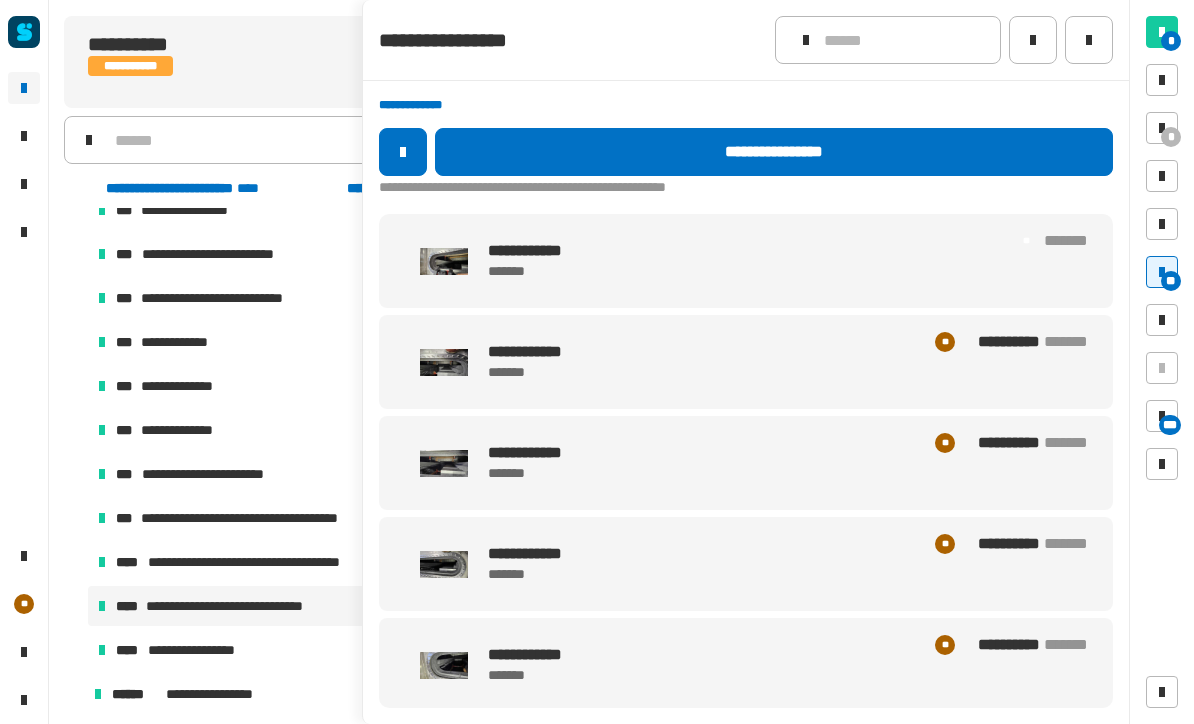 click at bounding box center (444, 261) 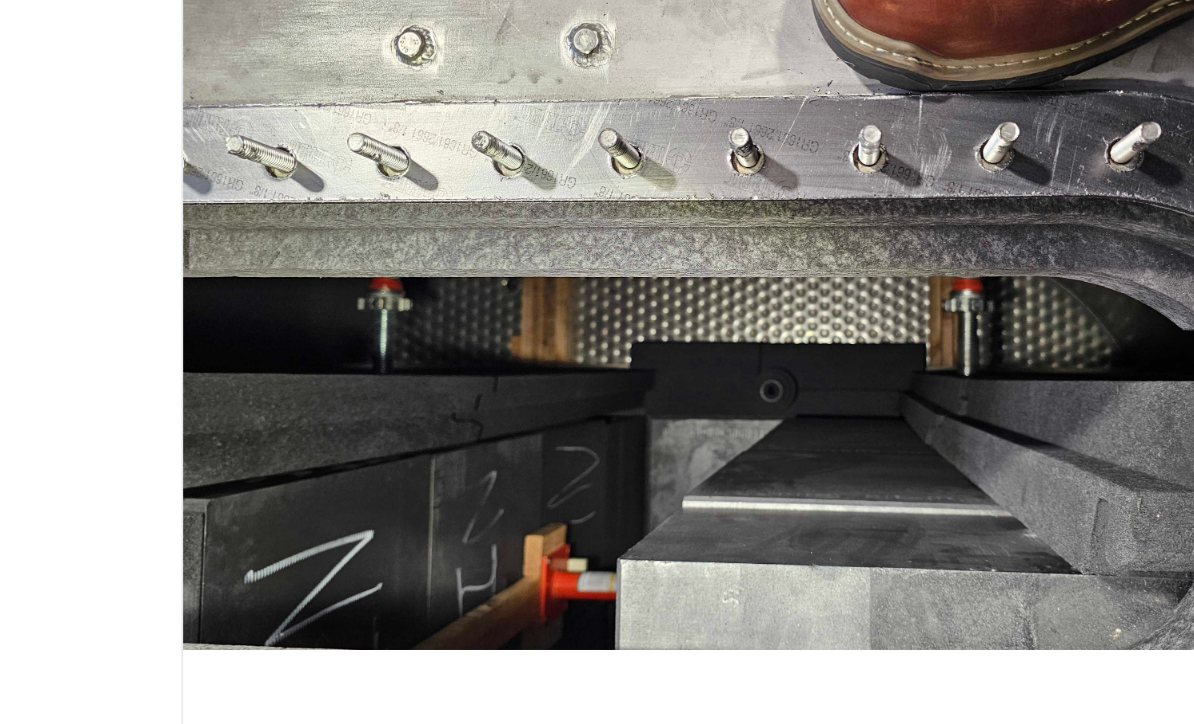 click 